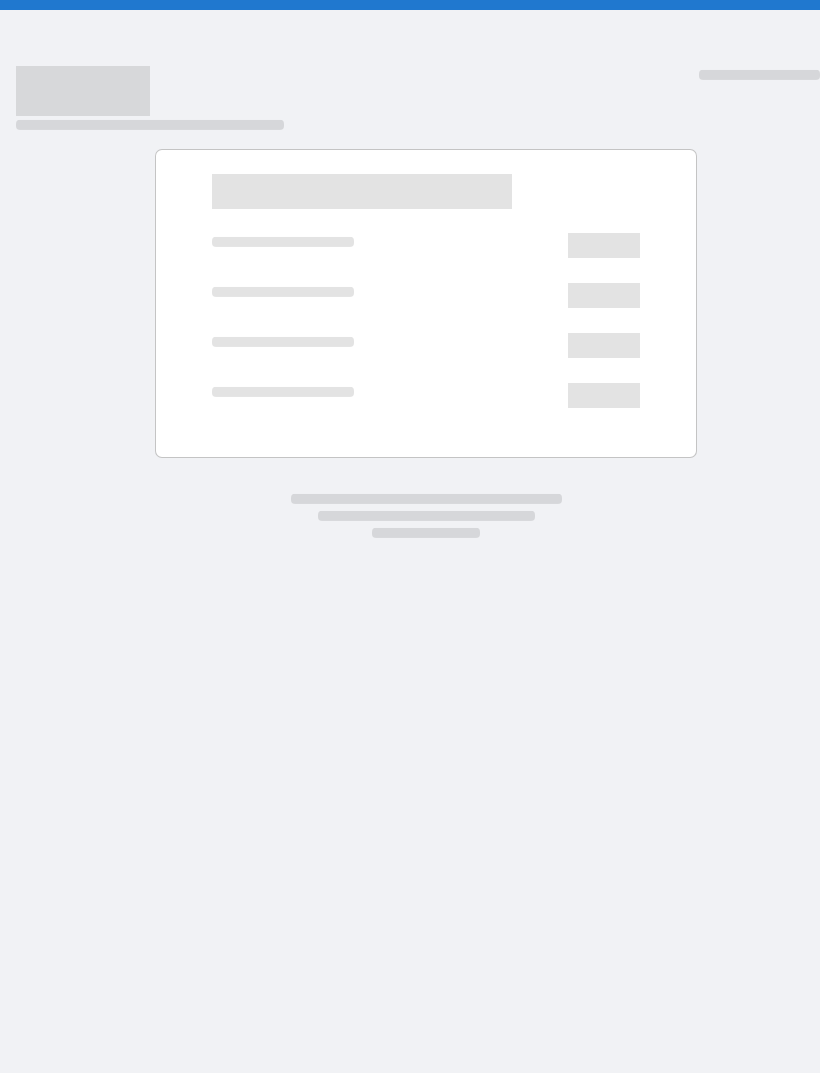 scroll, scrollTop: 0, scrollLeft: 0, axis: both 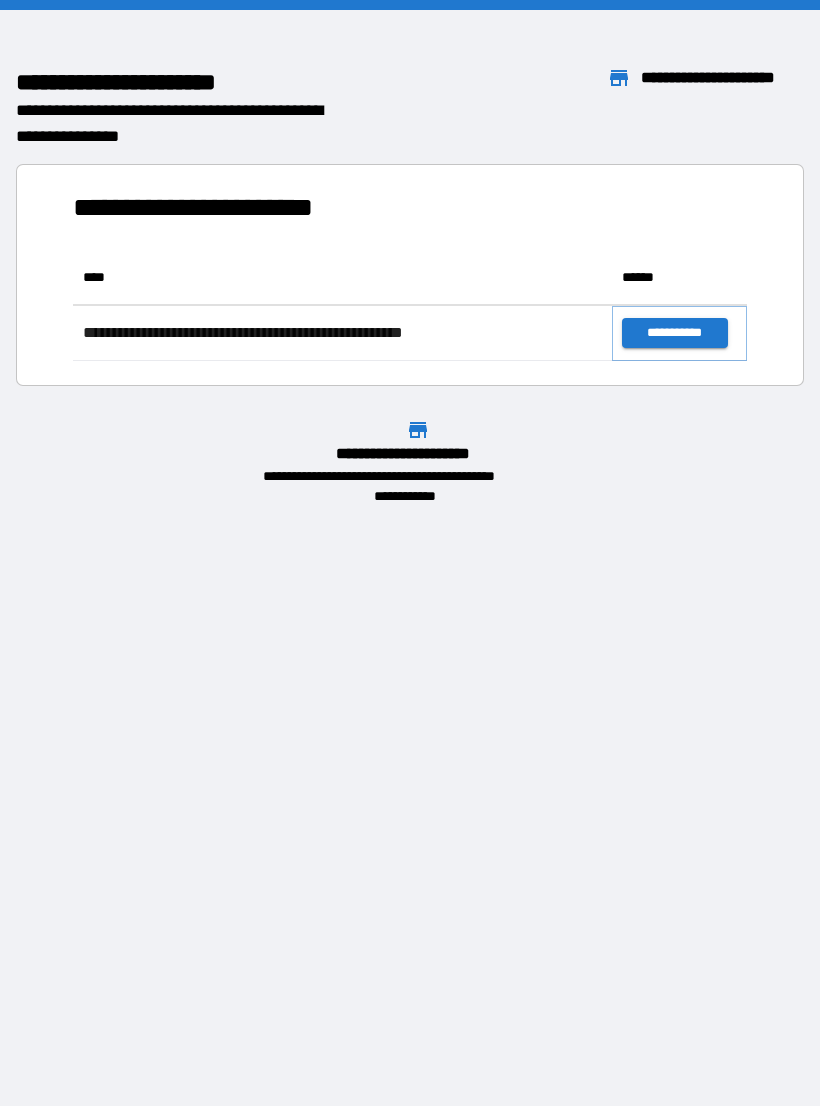 click on "**********" at bounding box center (674, 333) 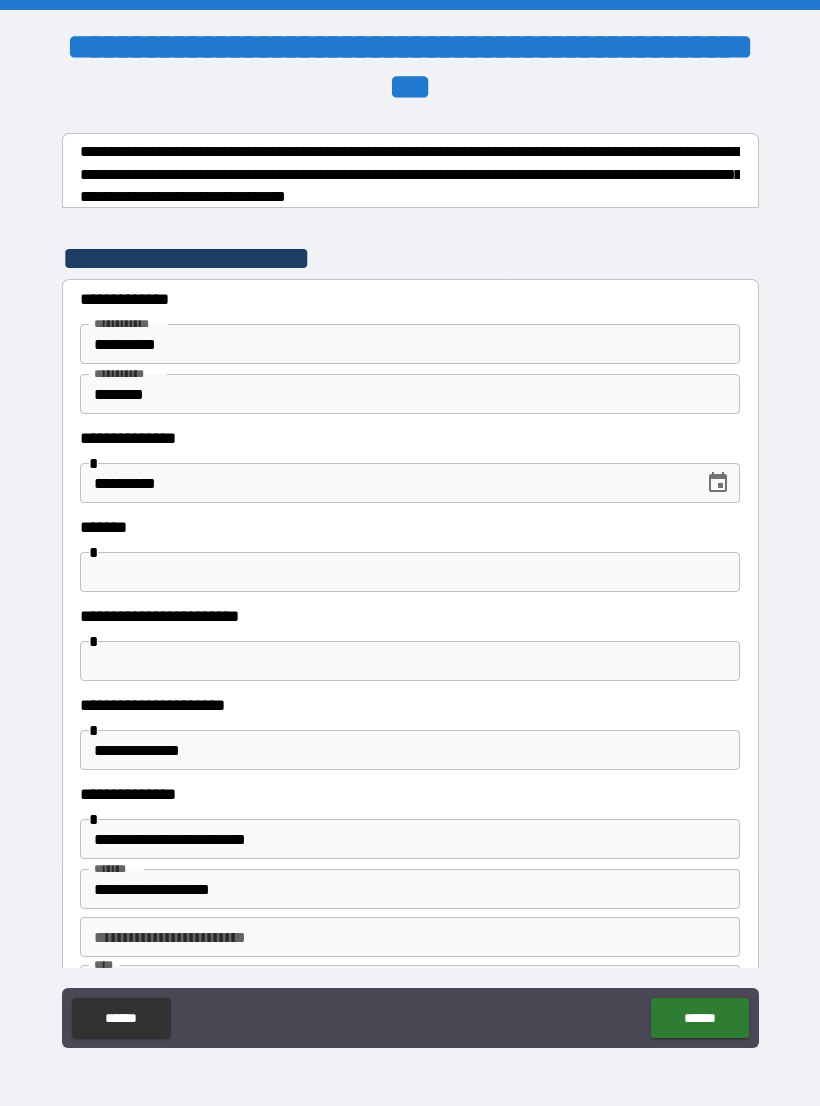 click at bounding box center [410, 661] 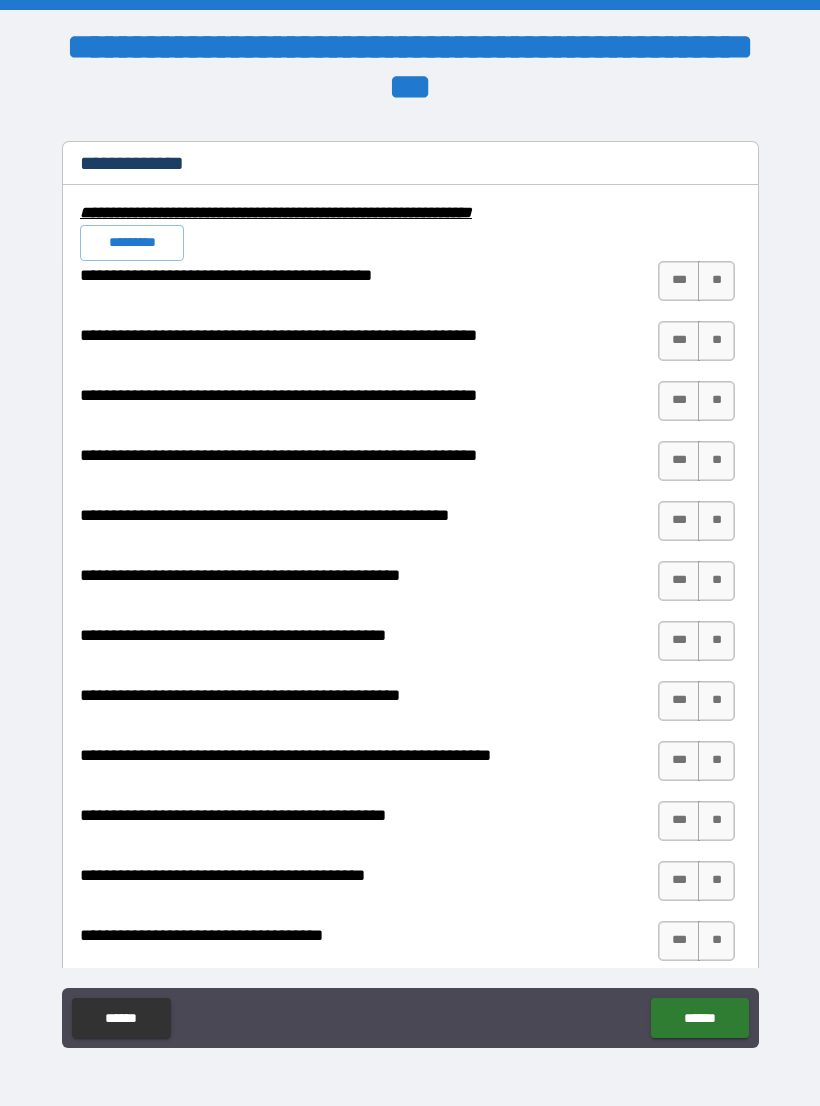 scroll, scrollTop: 2005, scrollLeft: 0, axis: vertical 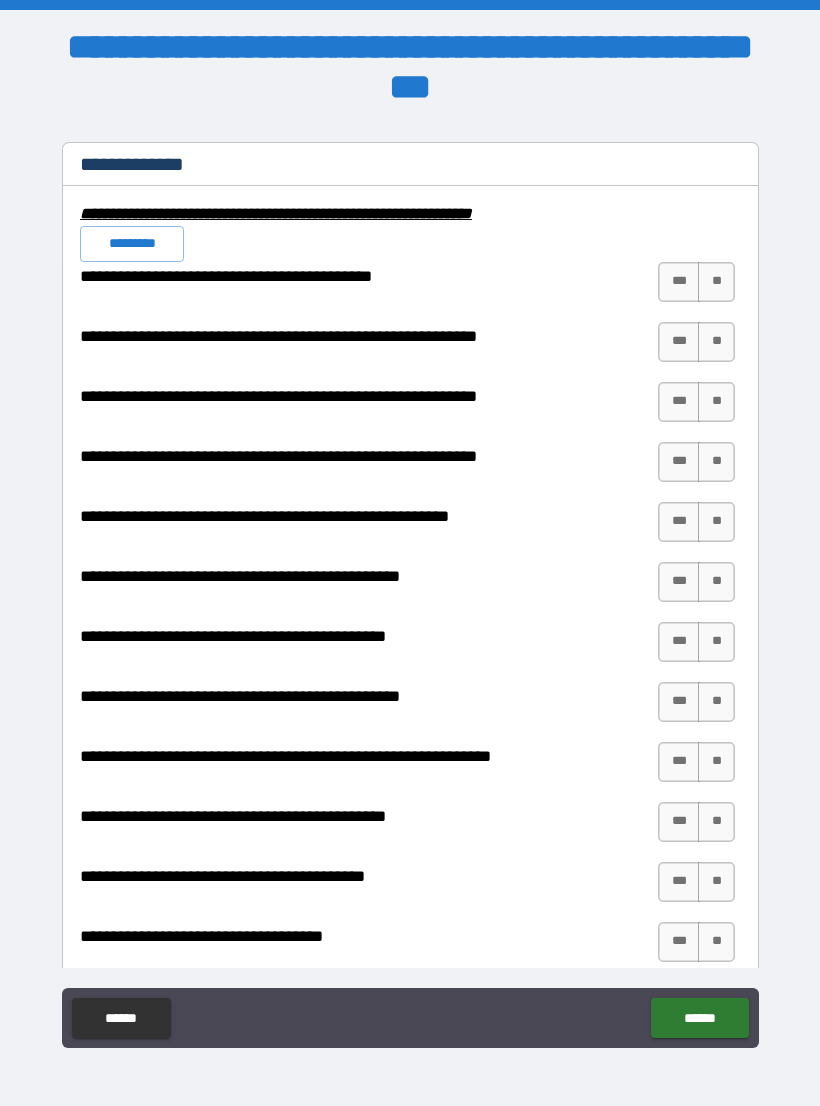 click on "*********" at bounding box center (132, 244) 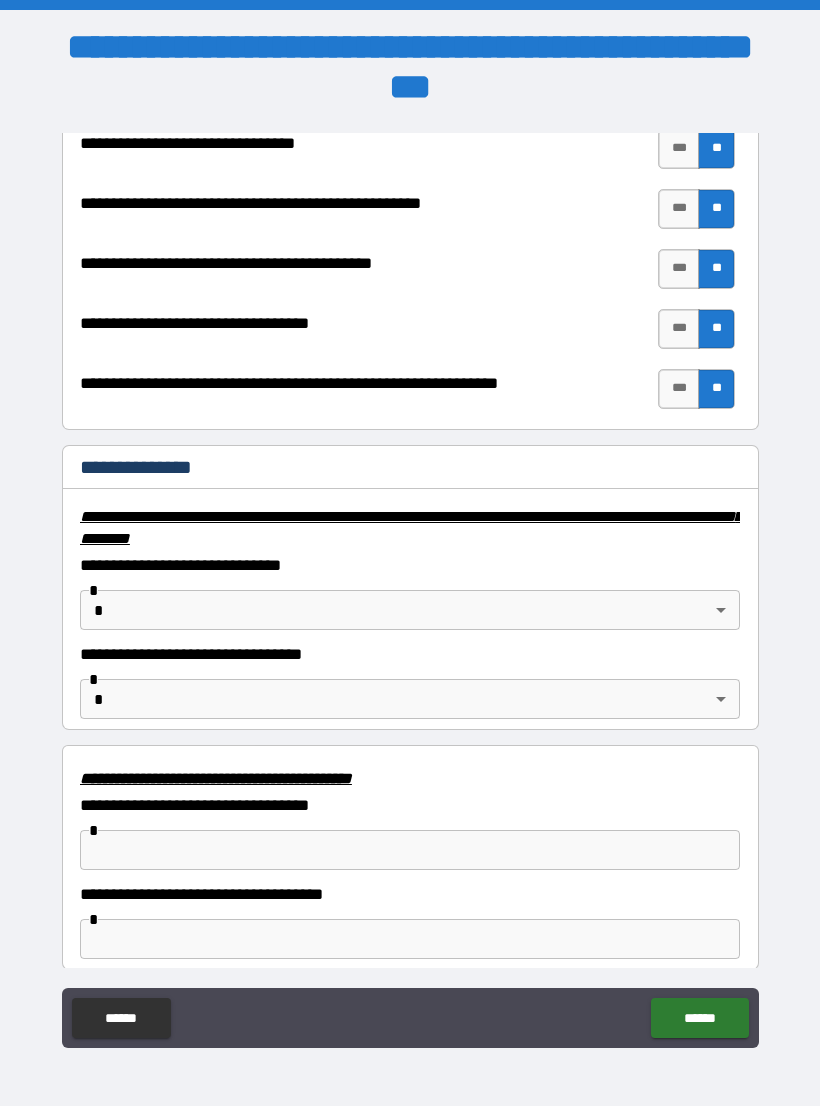 scroll, scrollTop: 2977, scrollLeft: 0, axis: vertical 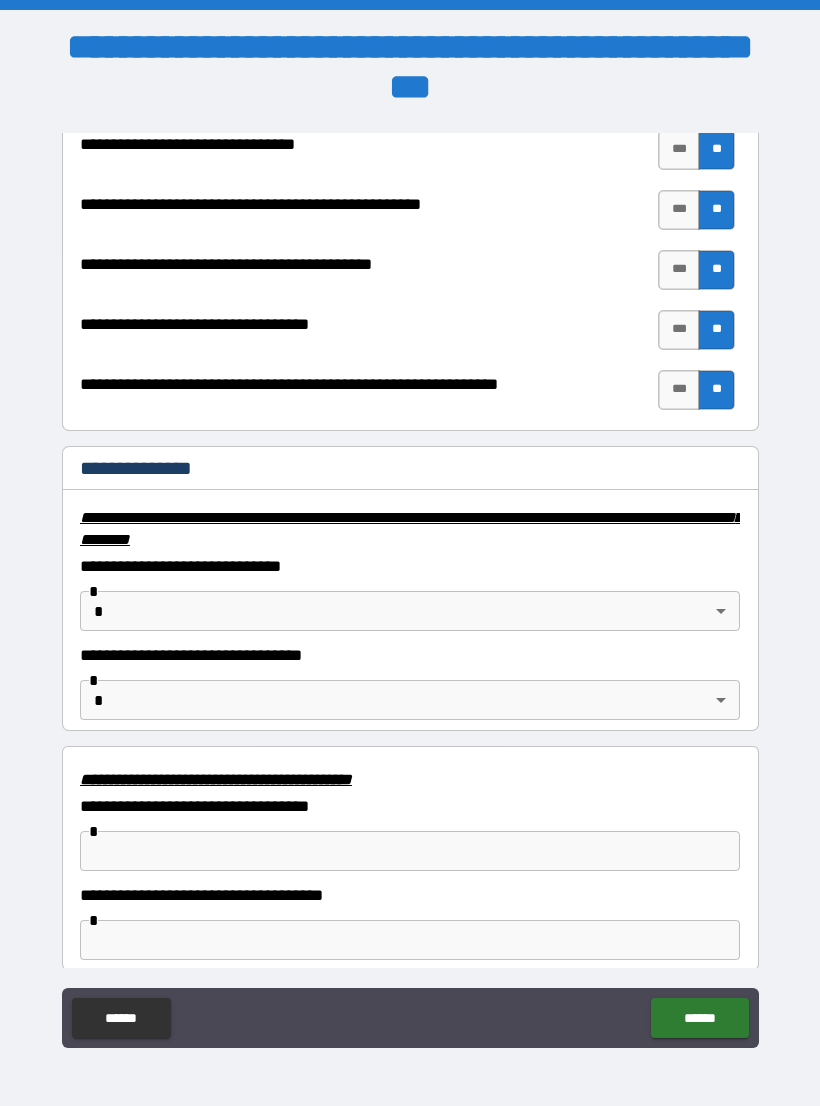 click on "**********" at bounding box center [410, 570] 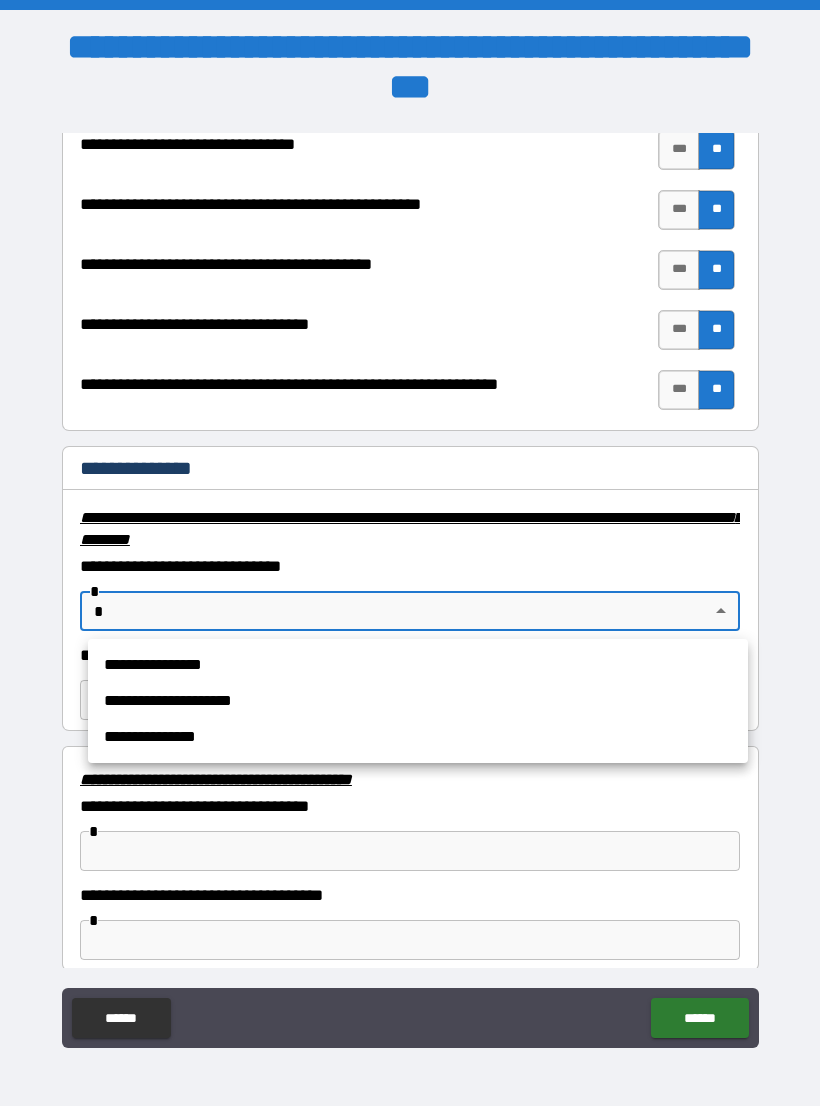 click on "**********" at bounding box center (418, 665) 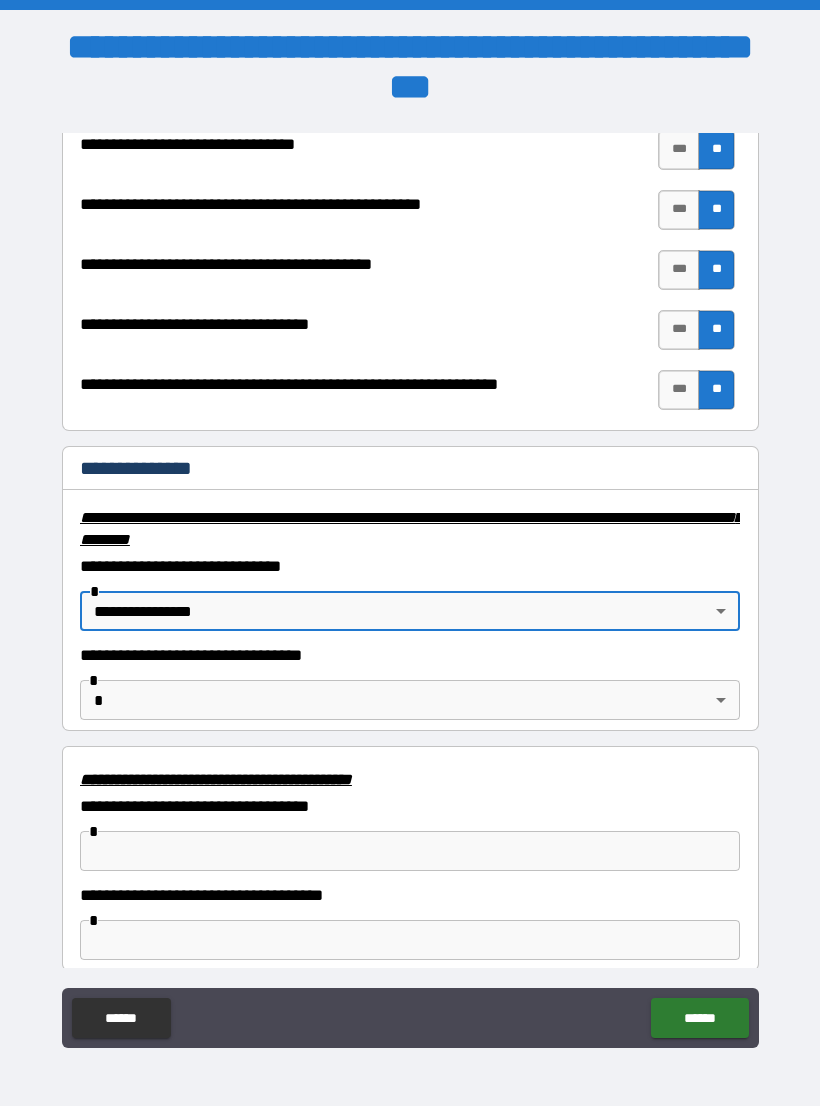 type on "**********" 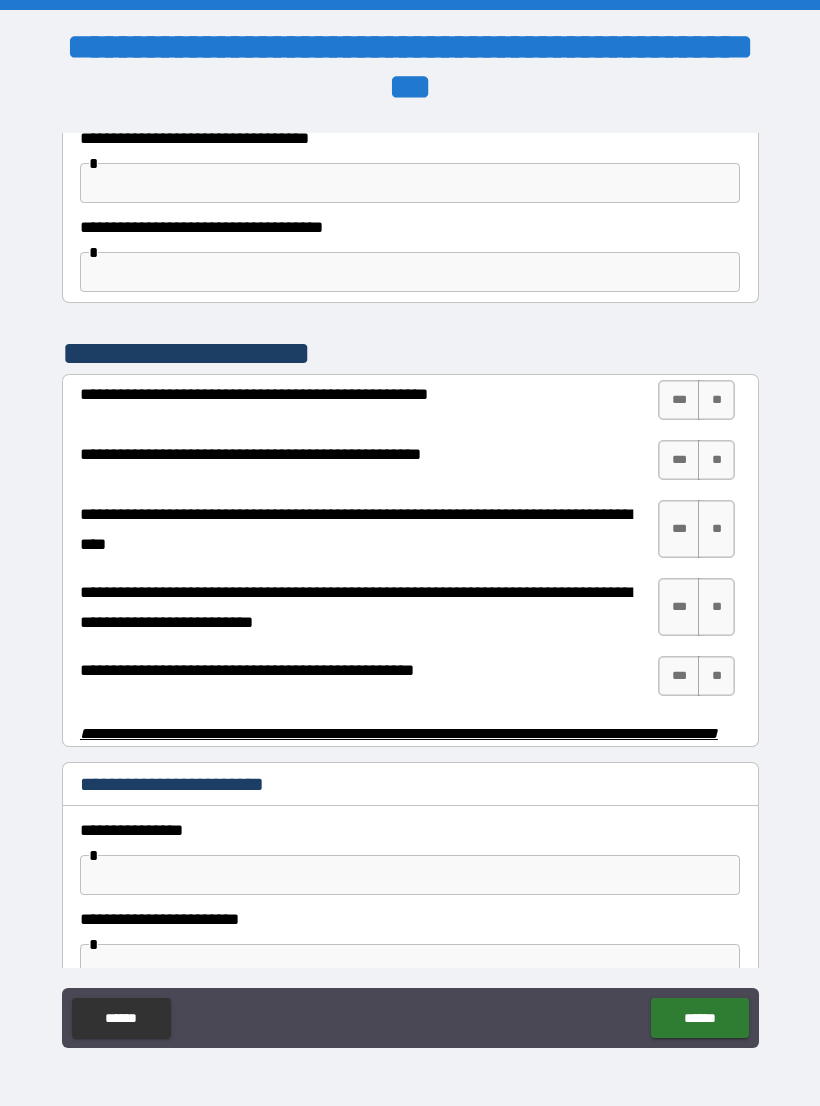 scroll, scrollTop: 3644, scrollLeft: 0, axis: vertical 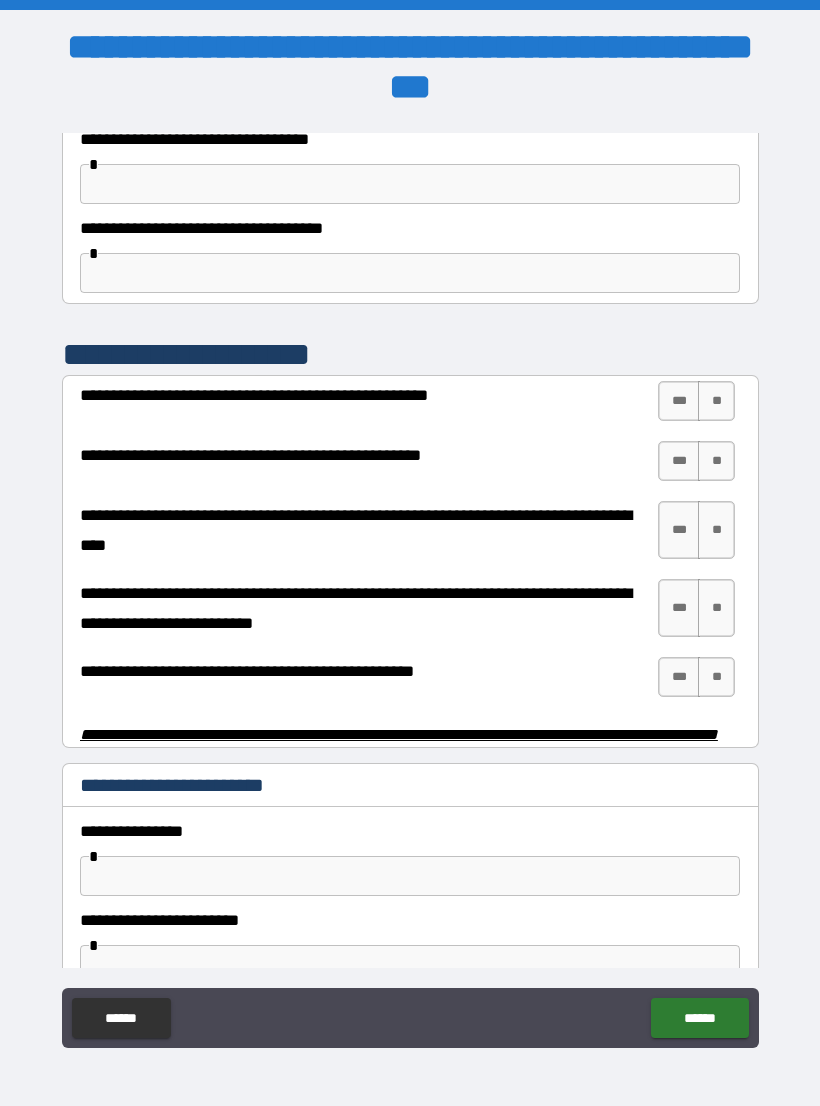click on "**" at bounding box center (716, 677) 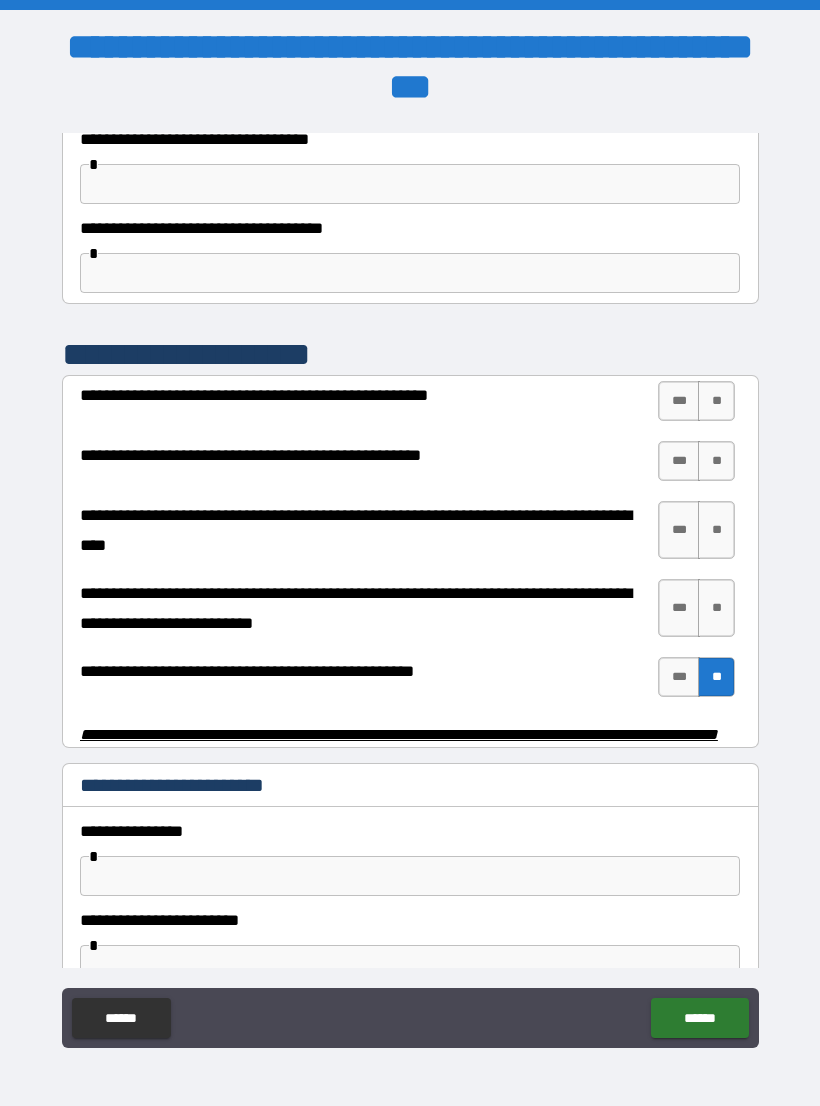 click on "**" at bounding box center (716, 608) 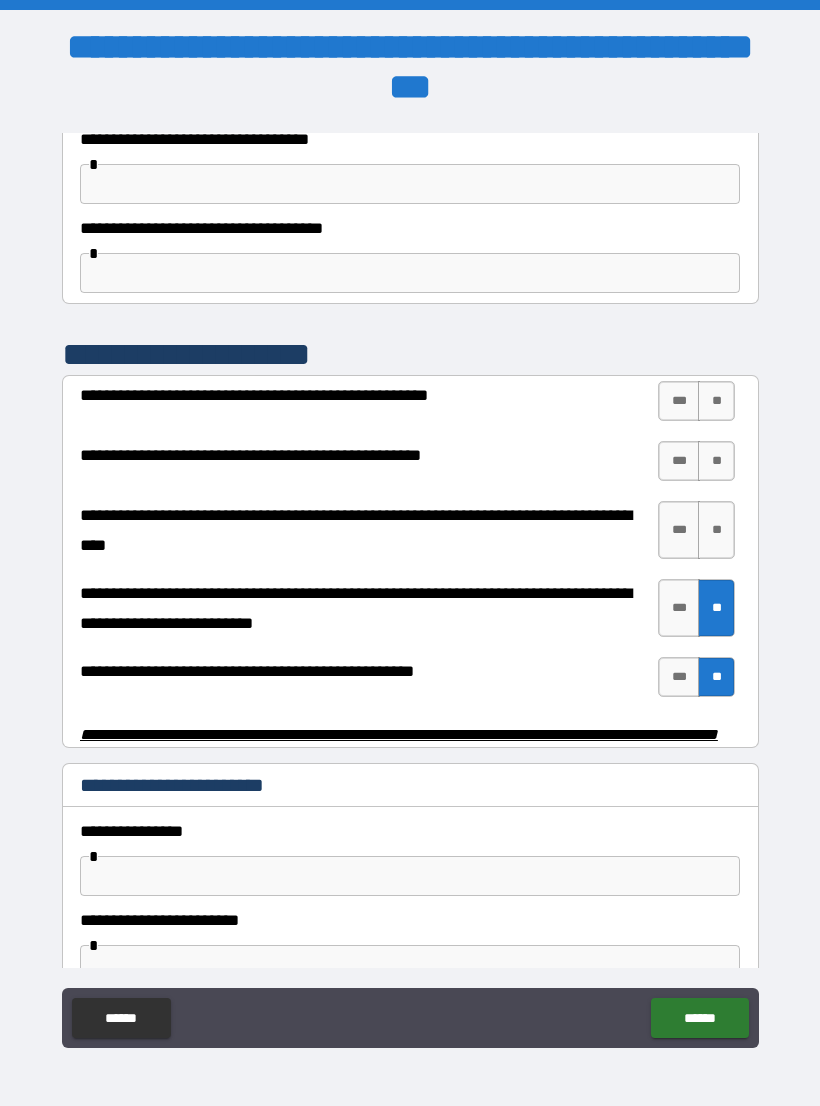 click on "**" at bounding box center [716, 530] 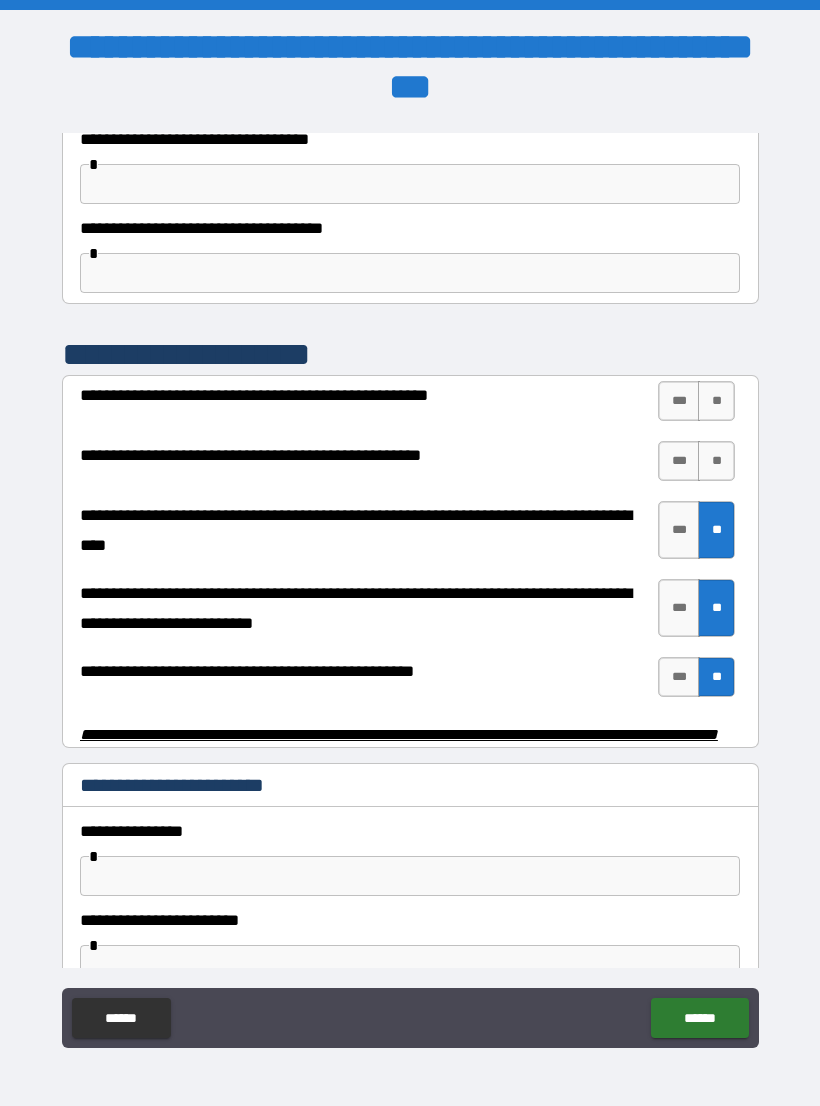 click on "**" at bounding box center (716, 461) 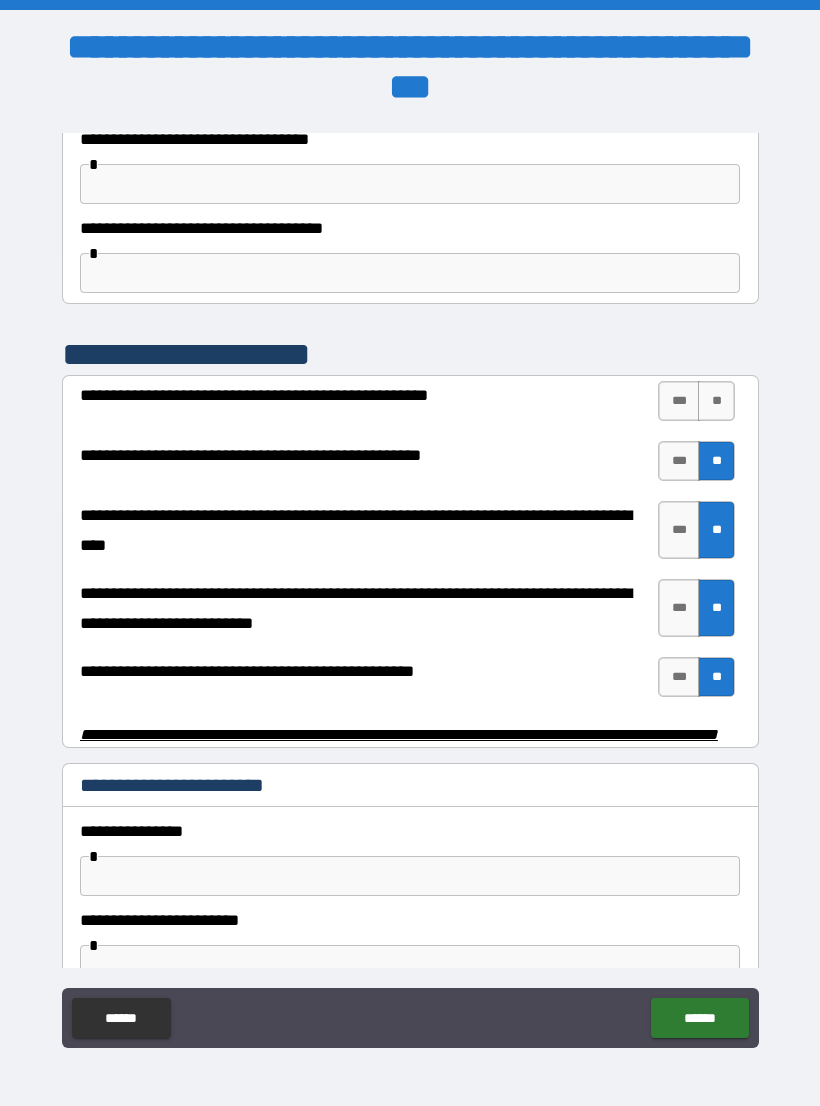 click on "**" at bounding box center [716, 401] 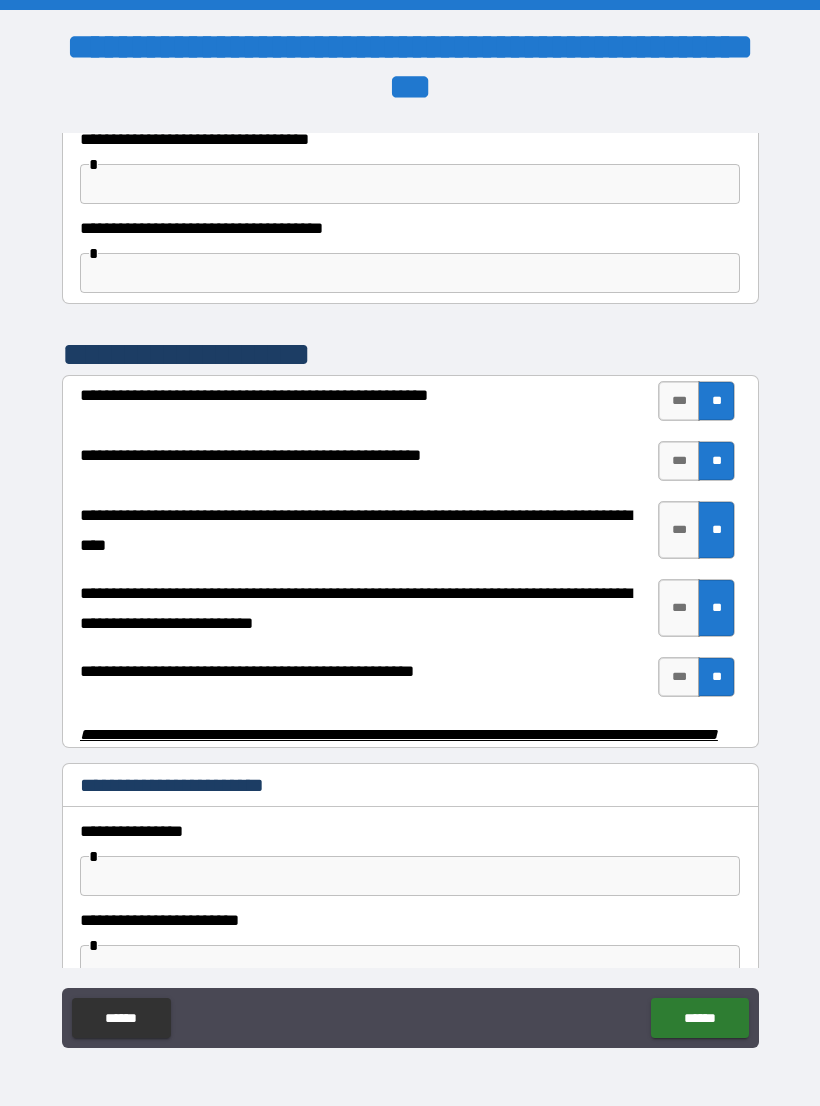 click on "***" at bounding box center (679, 677) 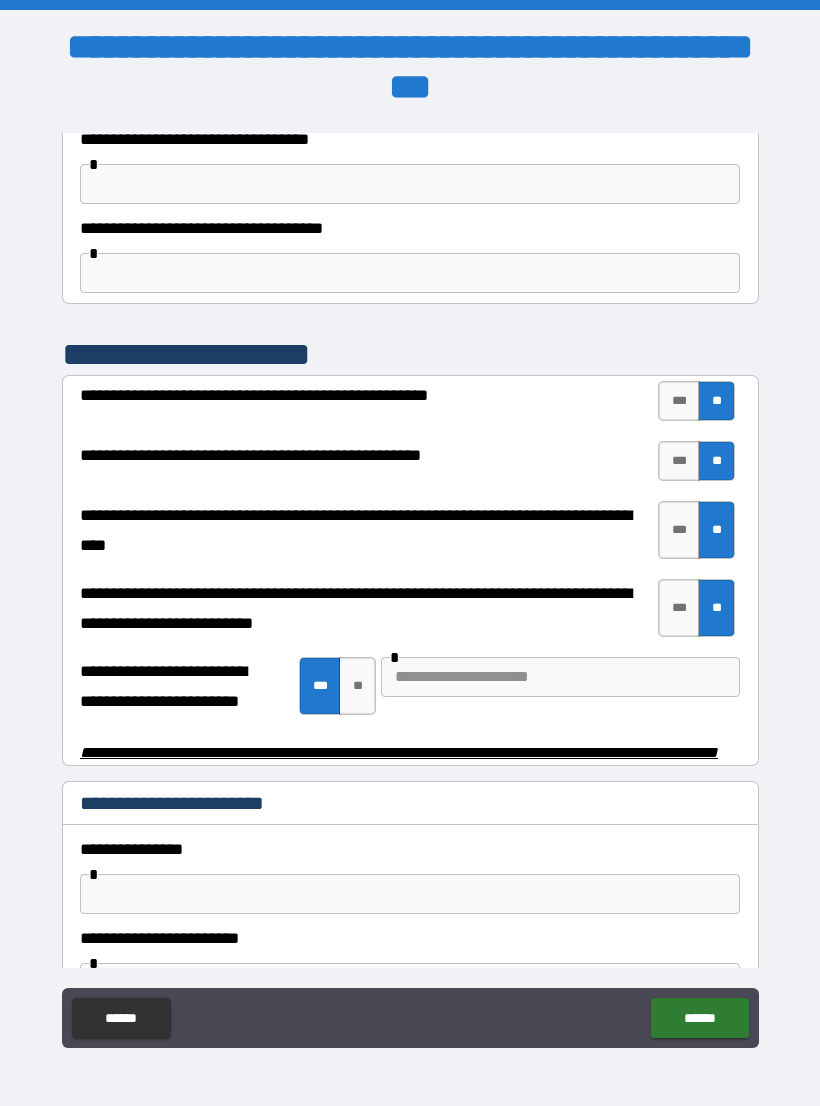 click on "**" at bounding box center (357, 686) 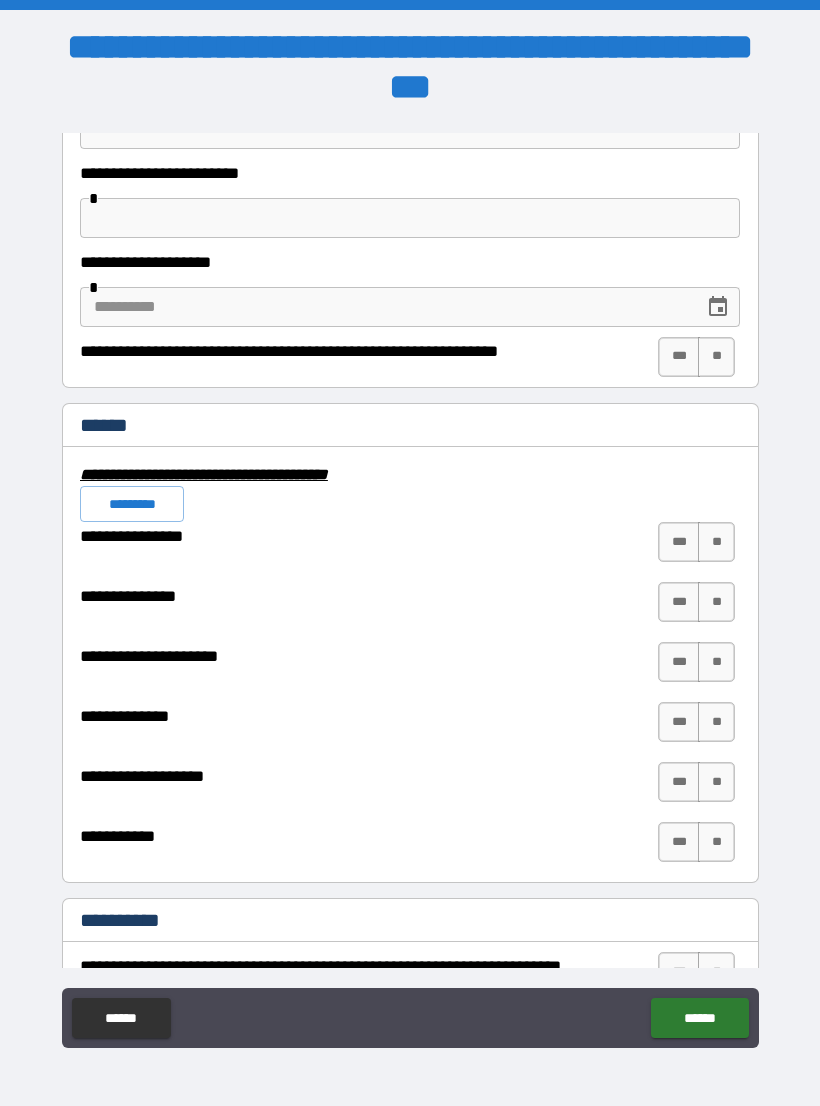 scroll, scrollTop: 4390, scrollLeft: 0, axis: vertical 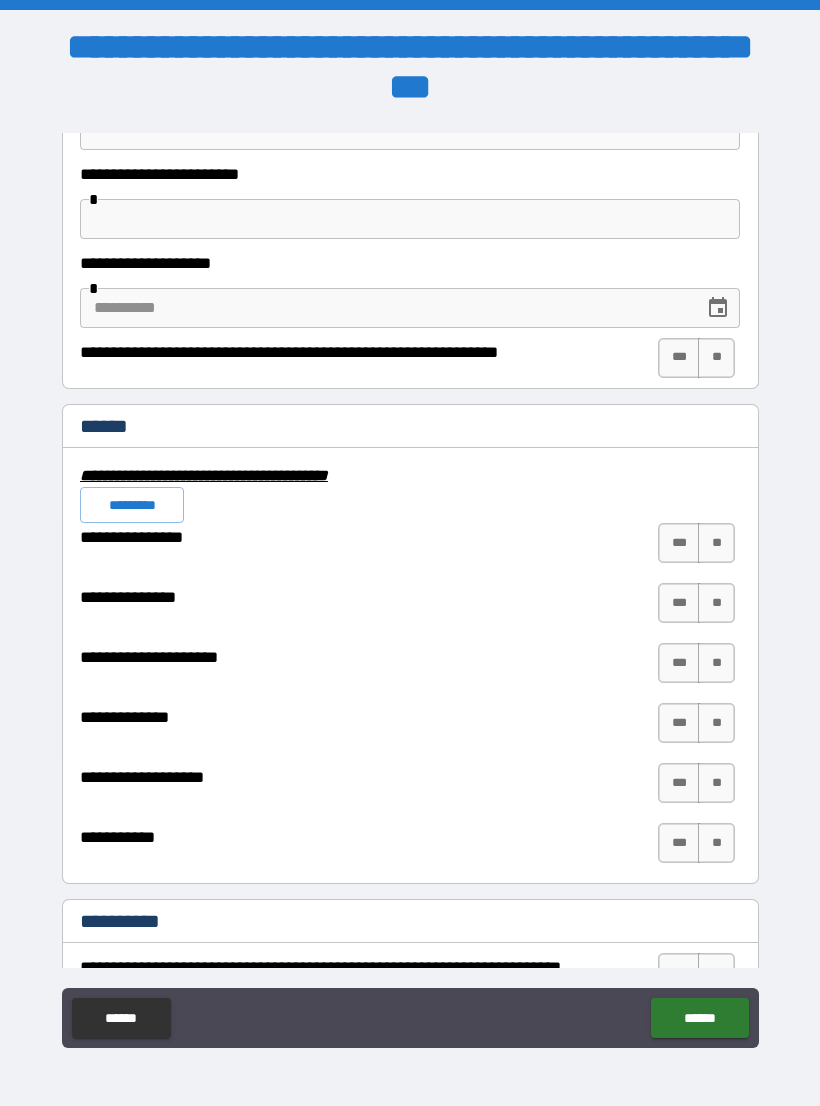 click on "***" at bounding box center (679, 843) 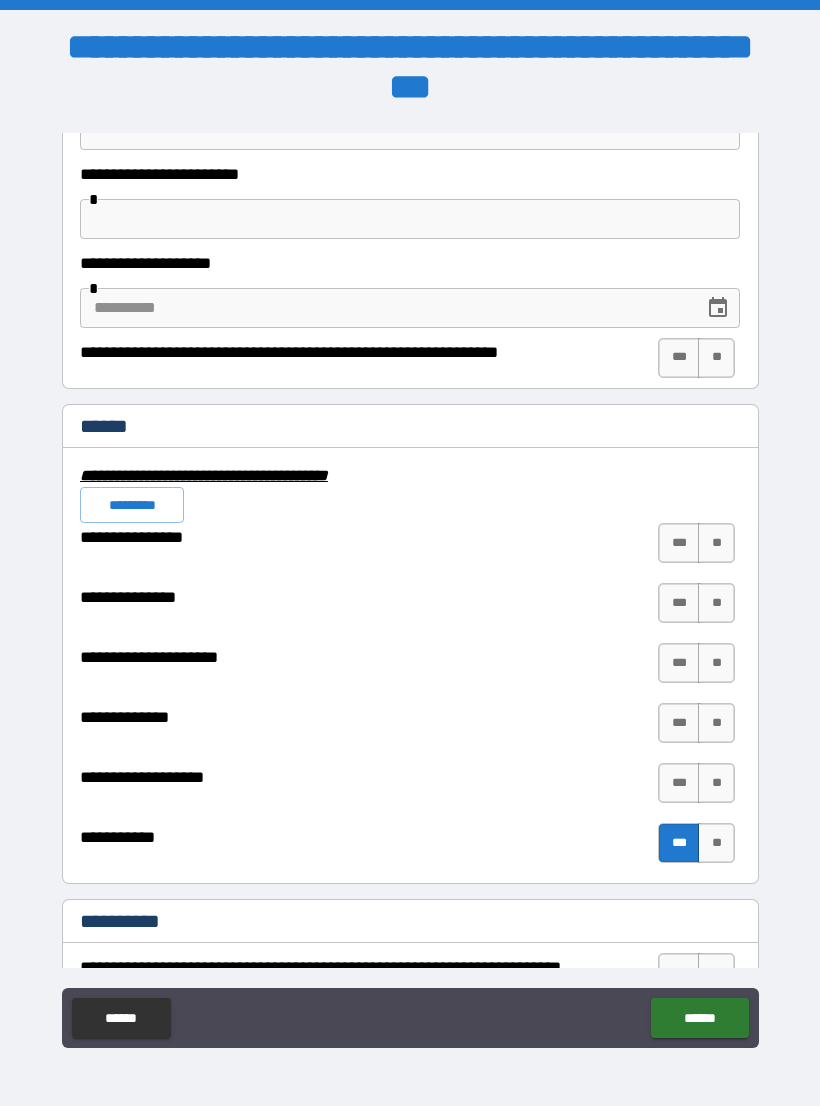 click on "**" at bounding box center (716, 783) 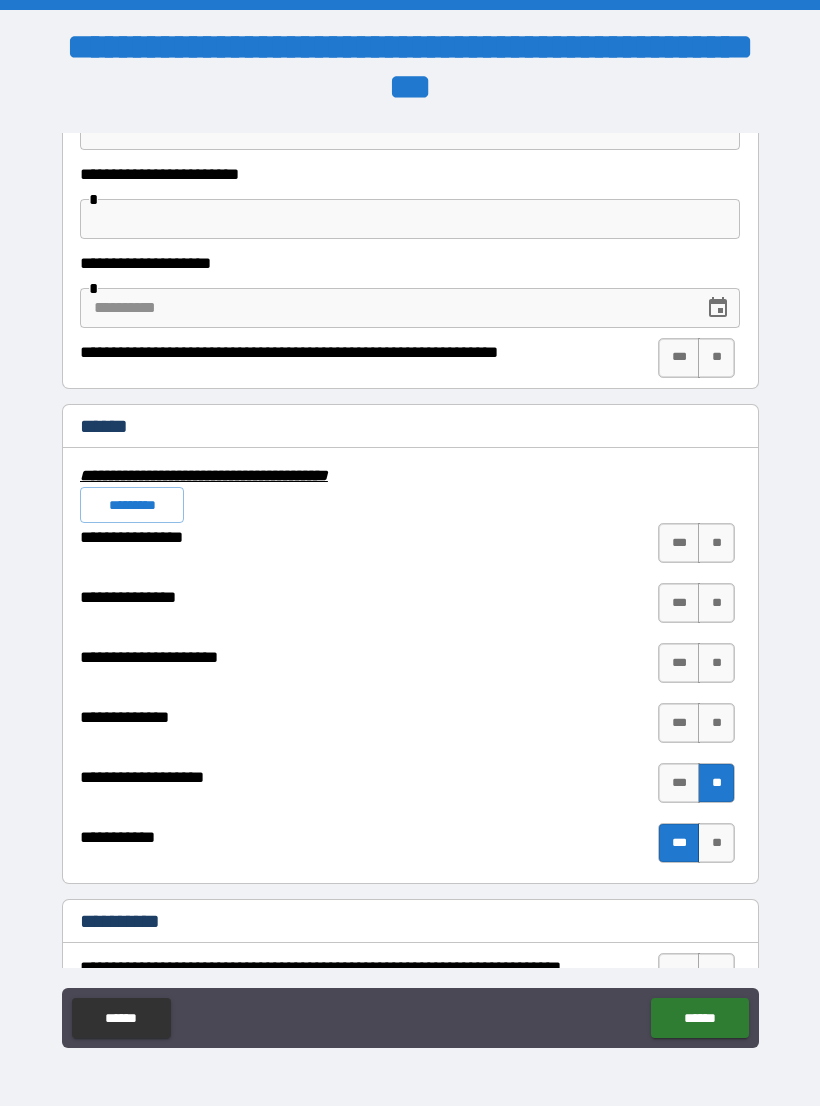click on "**" at bounding box center (716, 723) 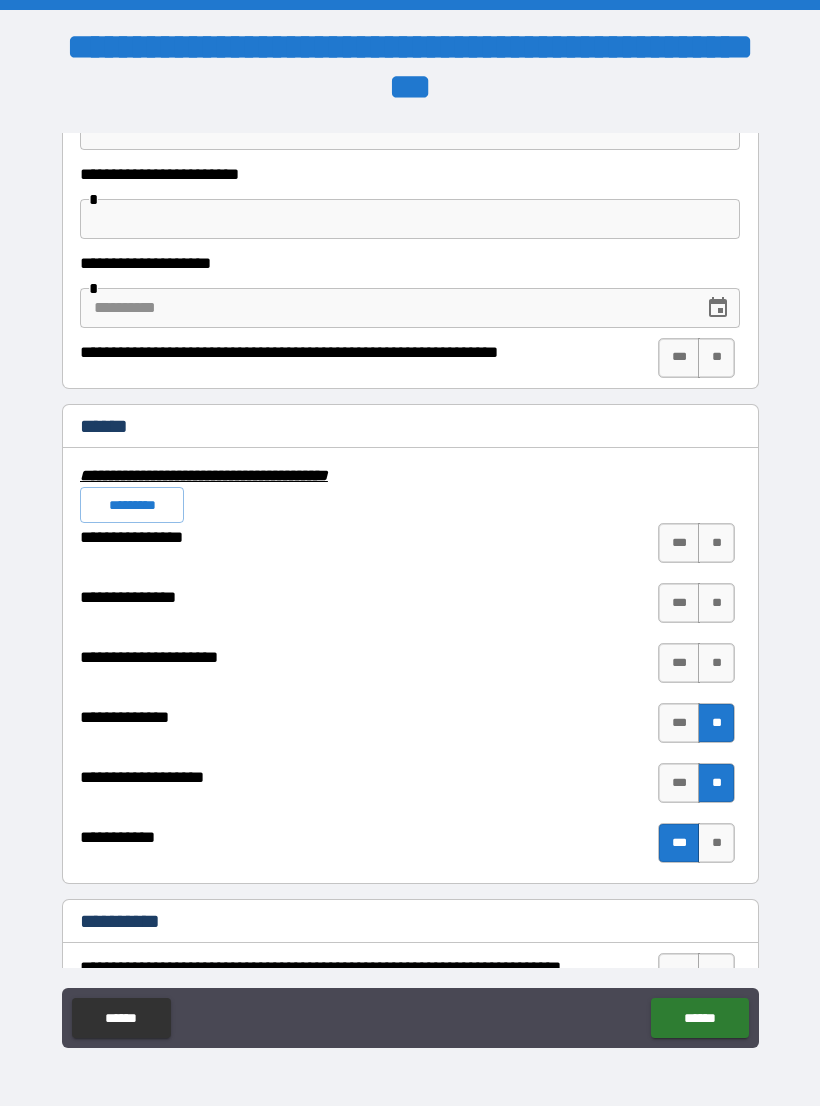 click on "**" at bounding box center (716, 663) 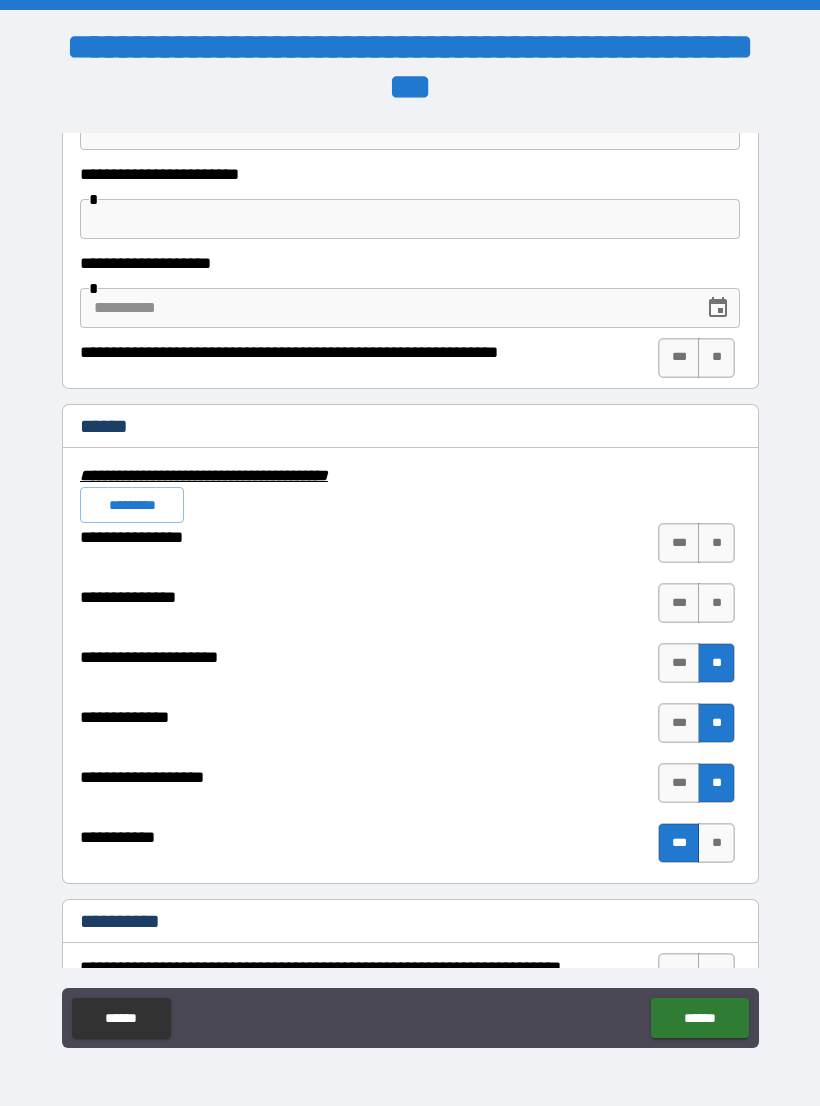 click on "**" at bounding box center (716, 603) 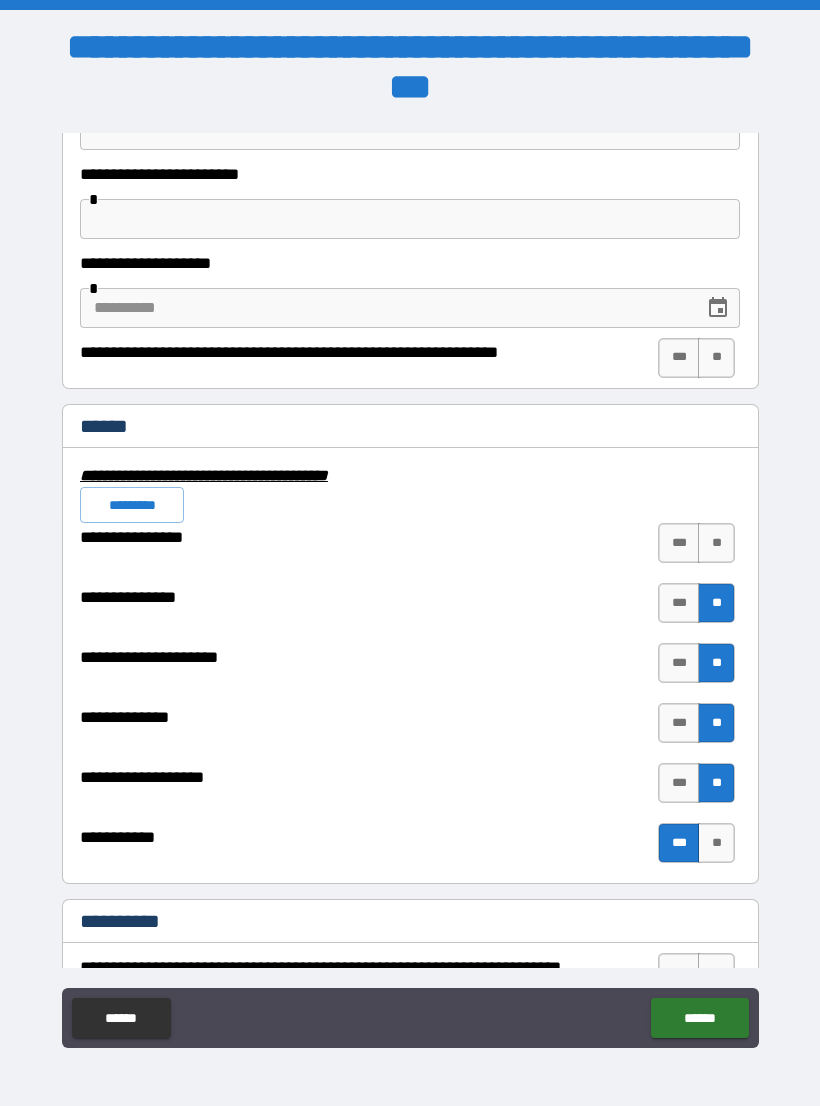 click on "**" at bounding box center [716, 543] 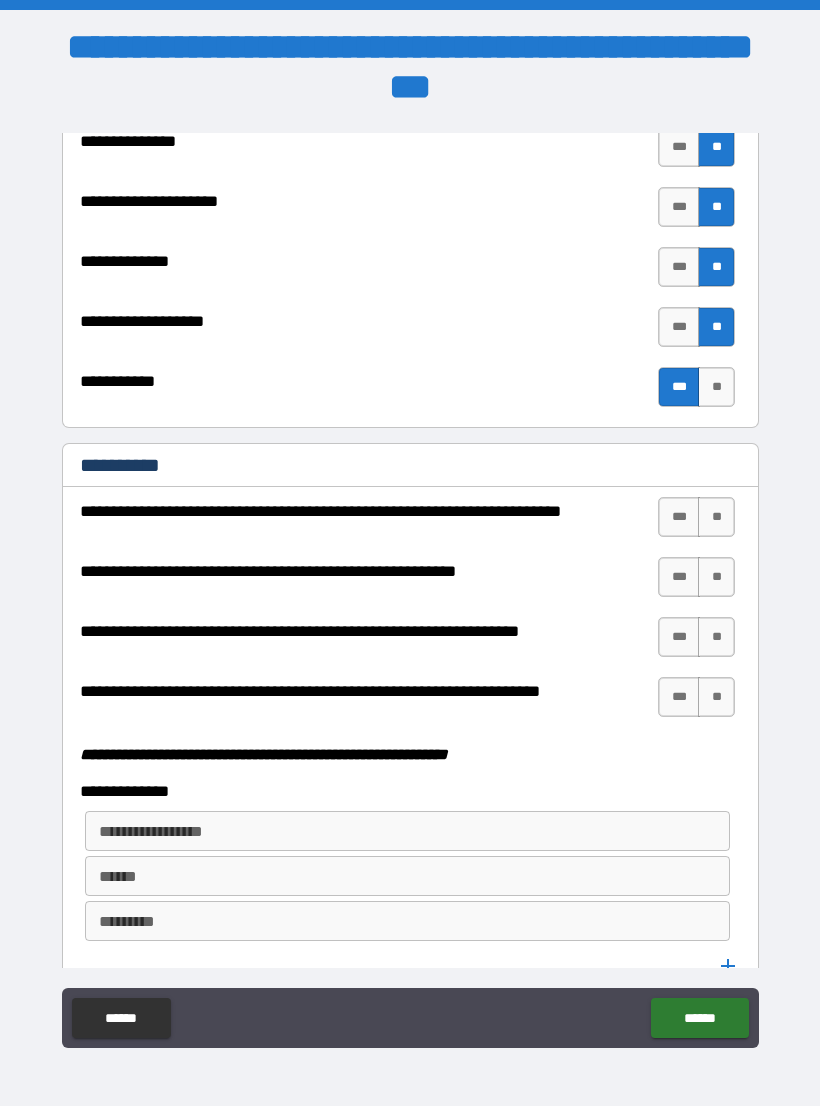 scroll, scrollTop: 4843, scrollLeft: 0, axis: vertical 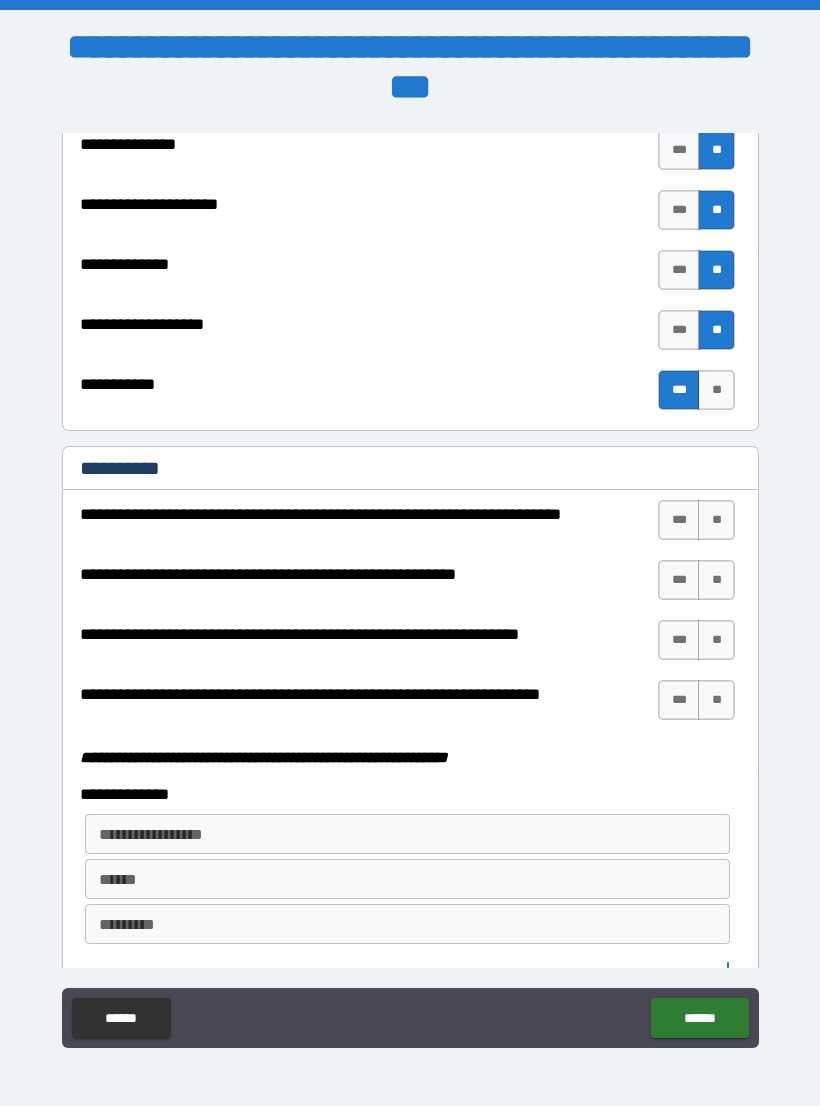 click on "**" at bounding box center (716, 520) 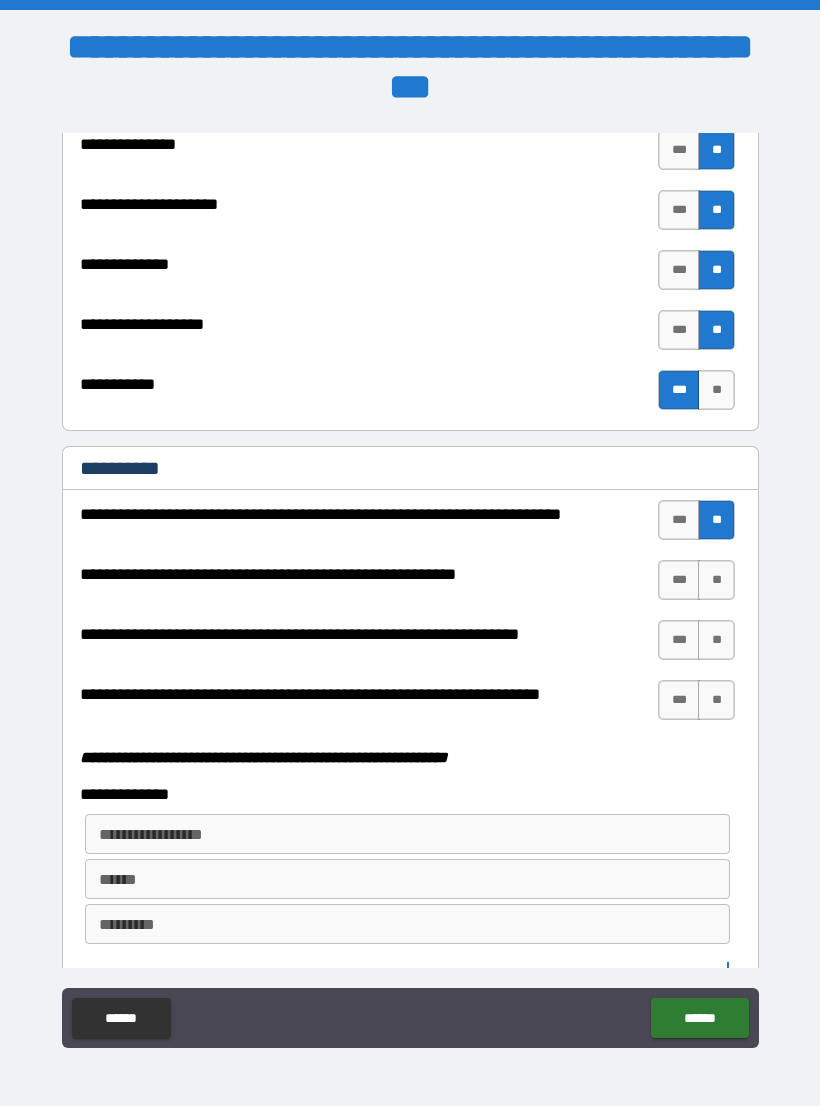 click on "**" at bounding box center [716, 580] 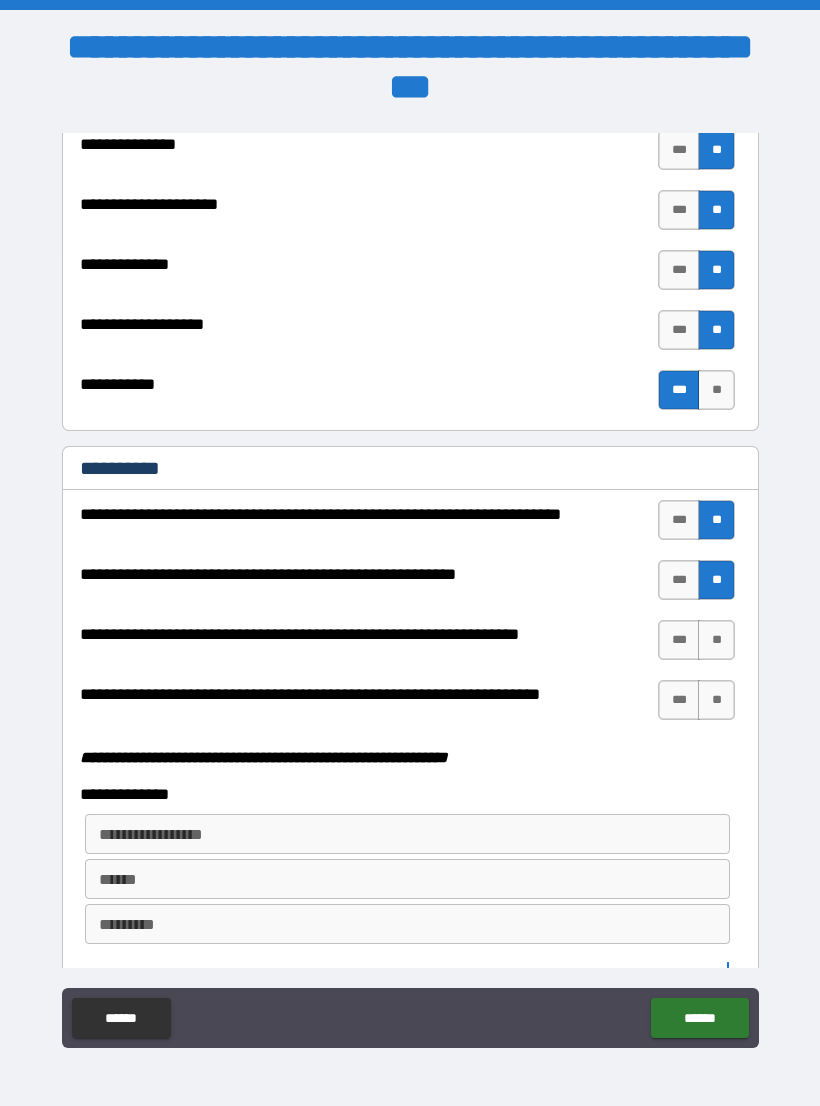 click on "**" at bounding box center (716, 640) 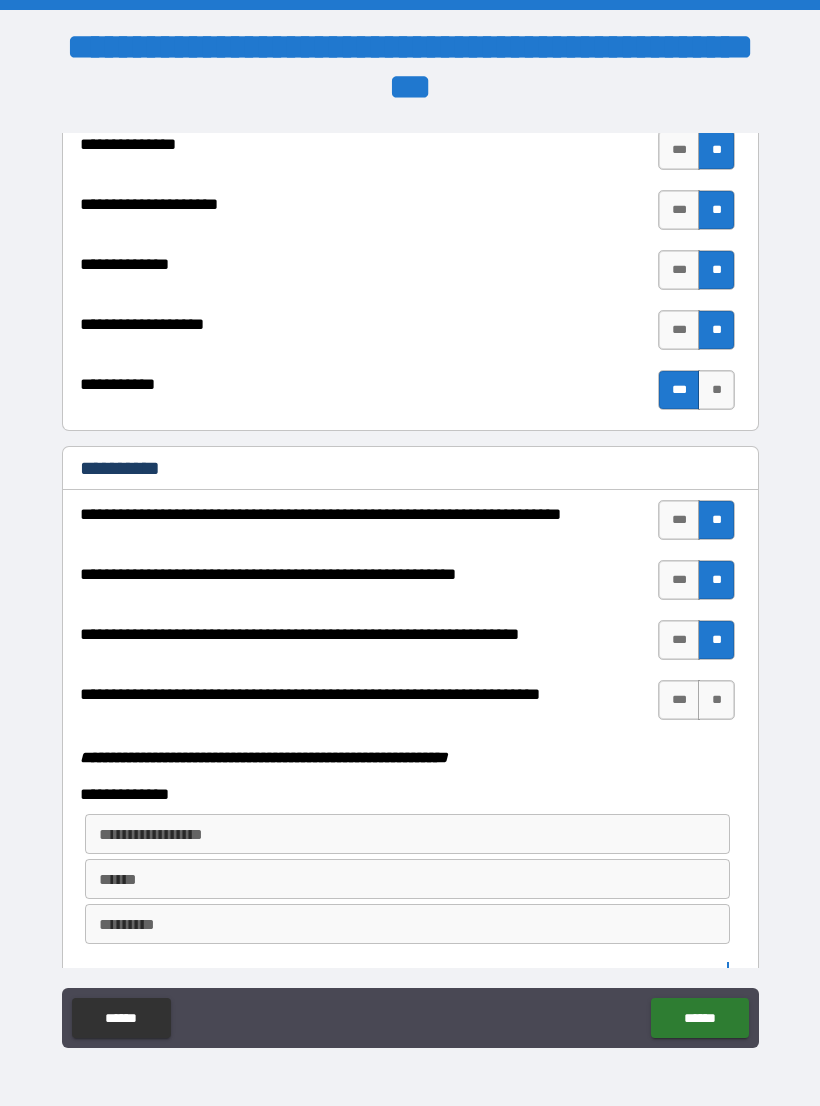click on "**" at bounding box center (716, 700) 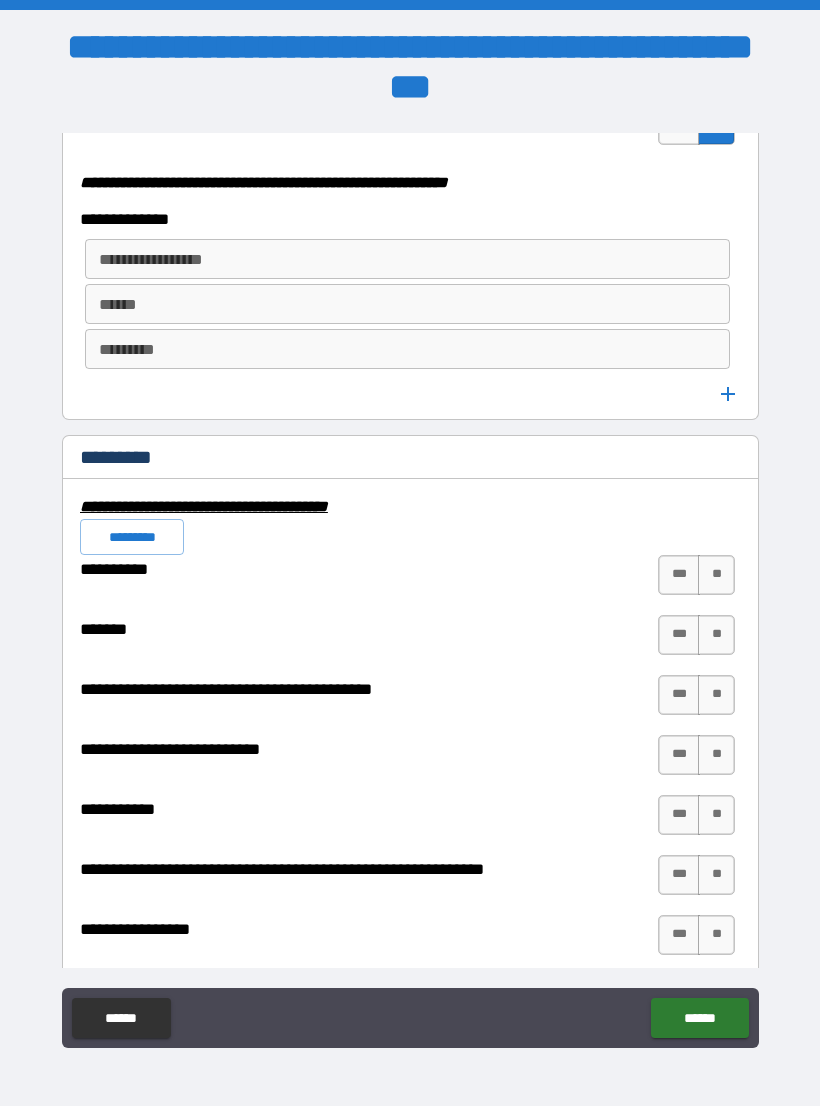 scroll, scrollTop: 5419, scrollLeft: 0, axis: vertical 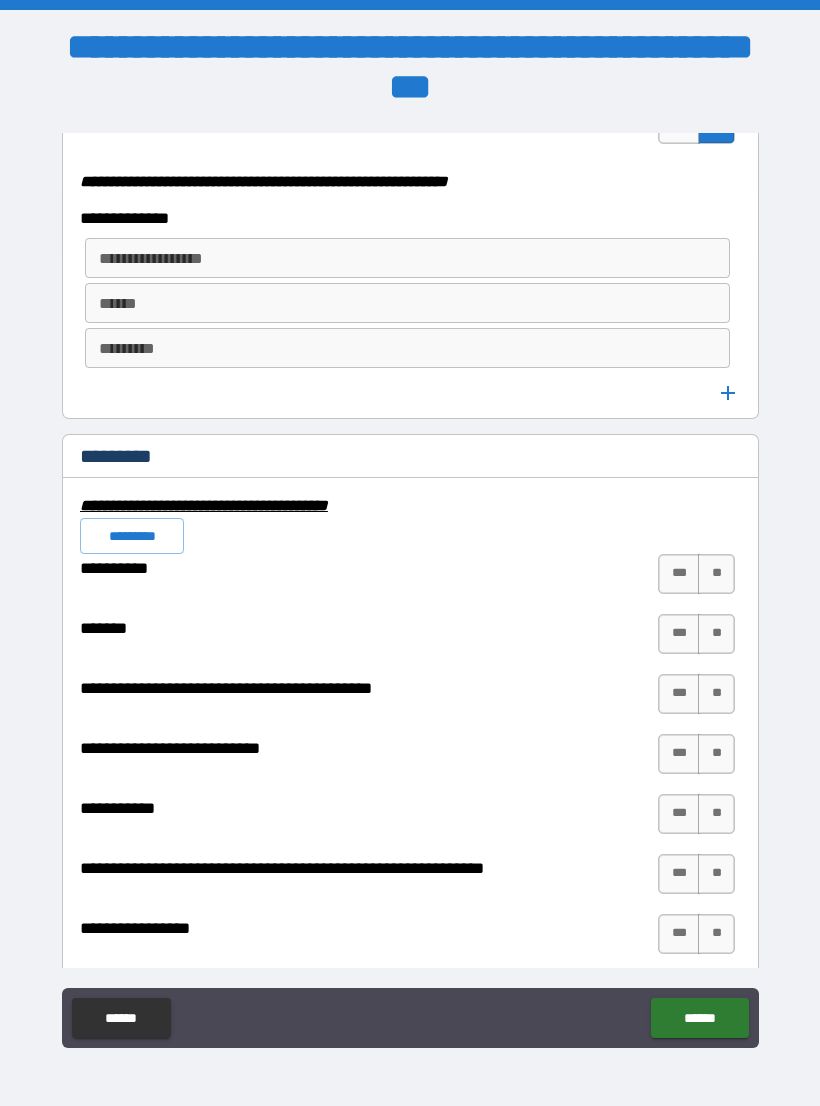 click on "*********" at bounding box center [132, 536] 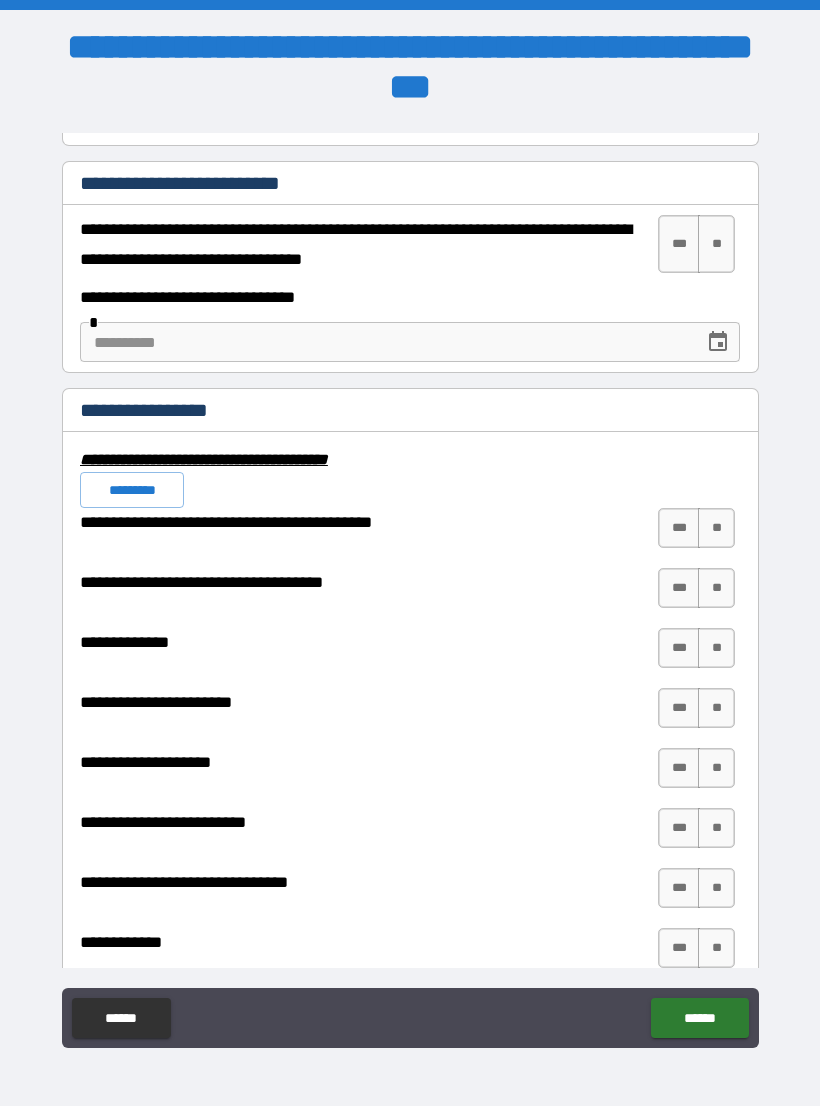 scroll, scrollTop: 6566, scrollLeft: 0, axis: vertical 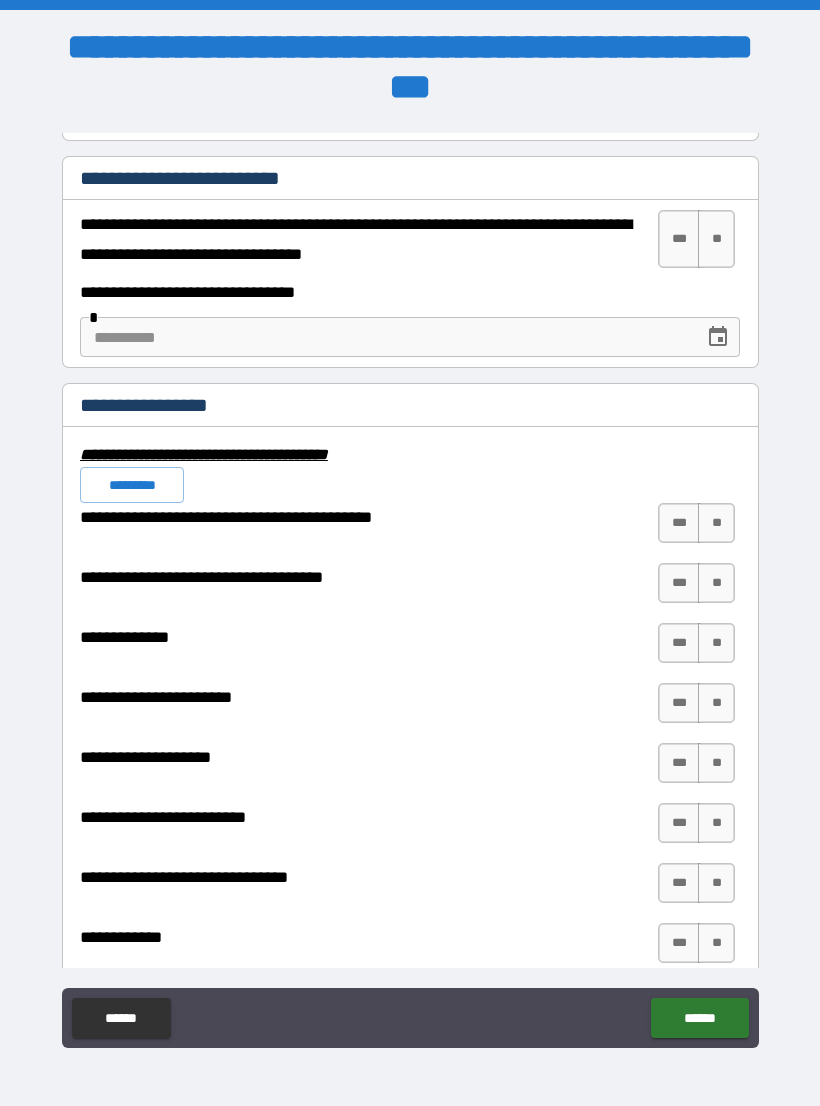 click on "*********" at bounding box center (132, 485) 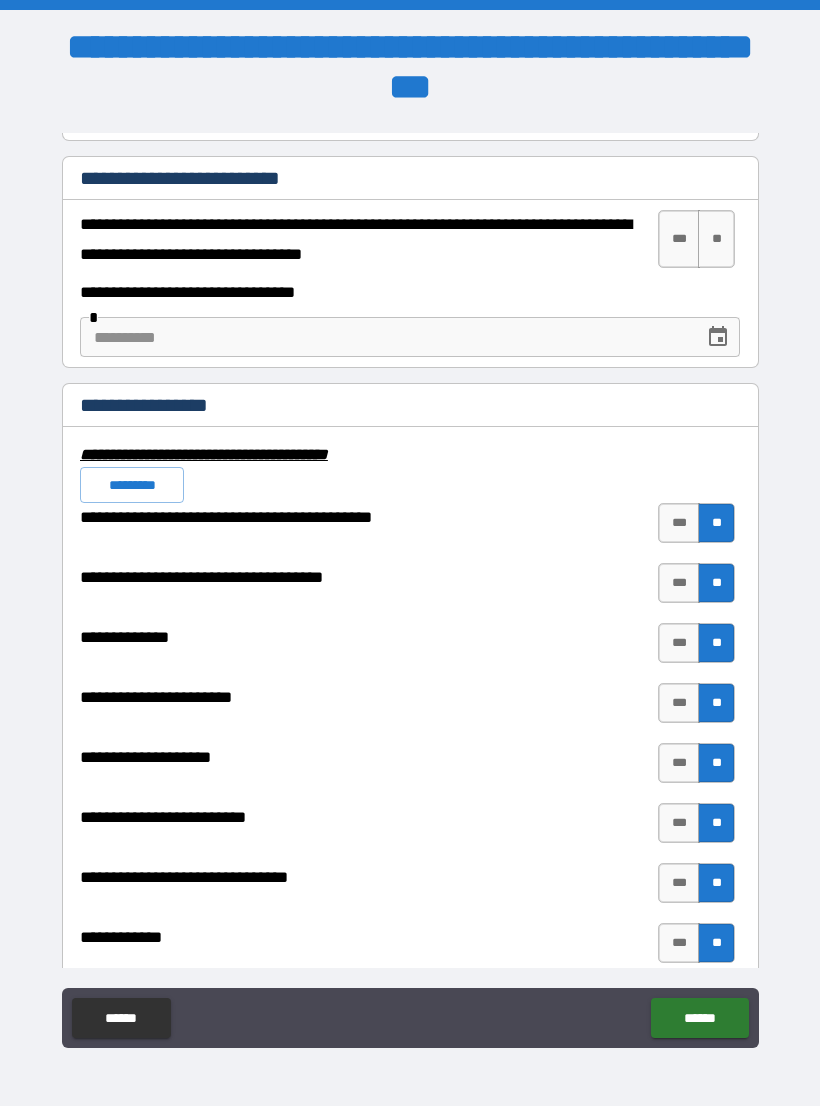 click on "*********" at bounding box center (132, 485) 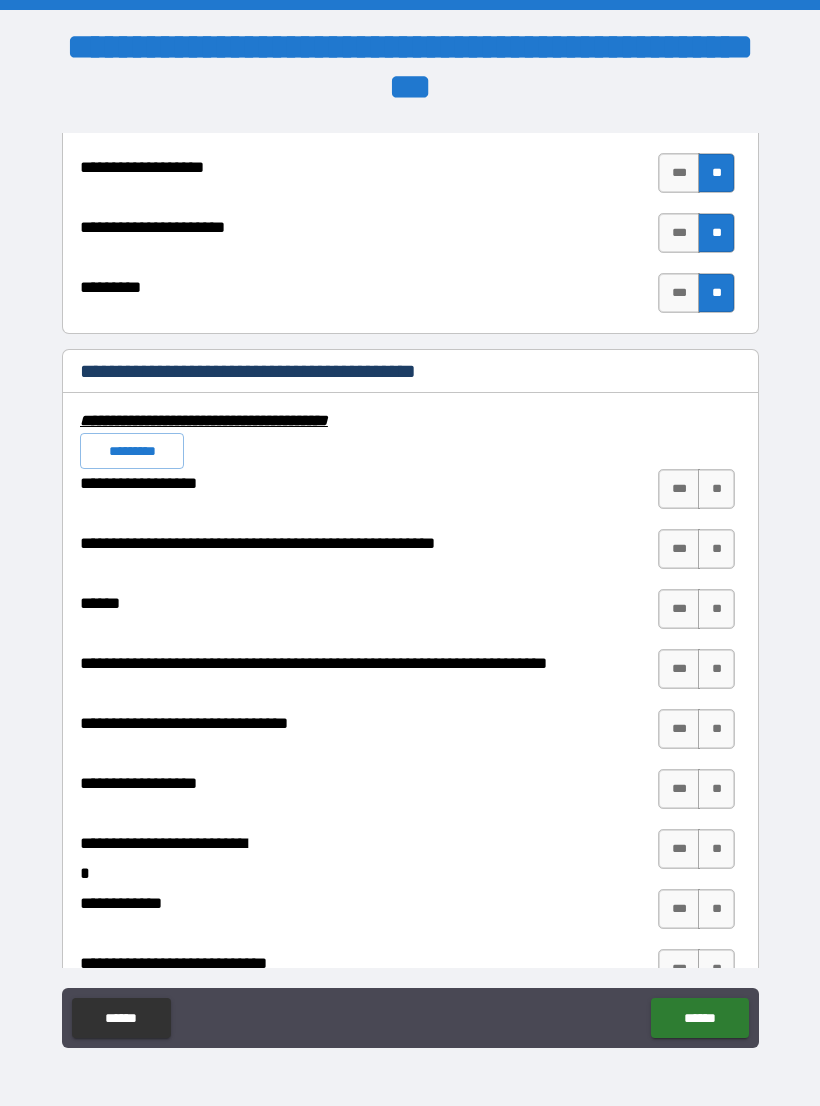 scroll, scrollTop: 7571, scrollLeft: 0, axis: vertical 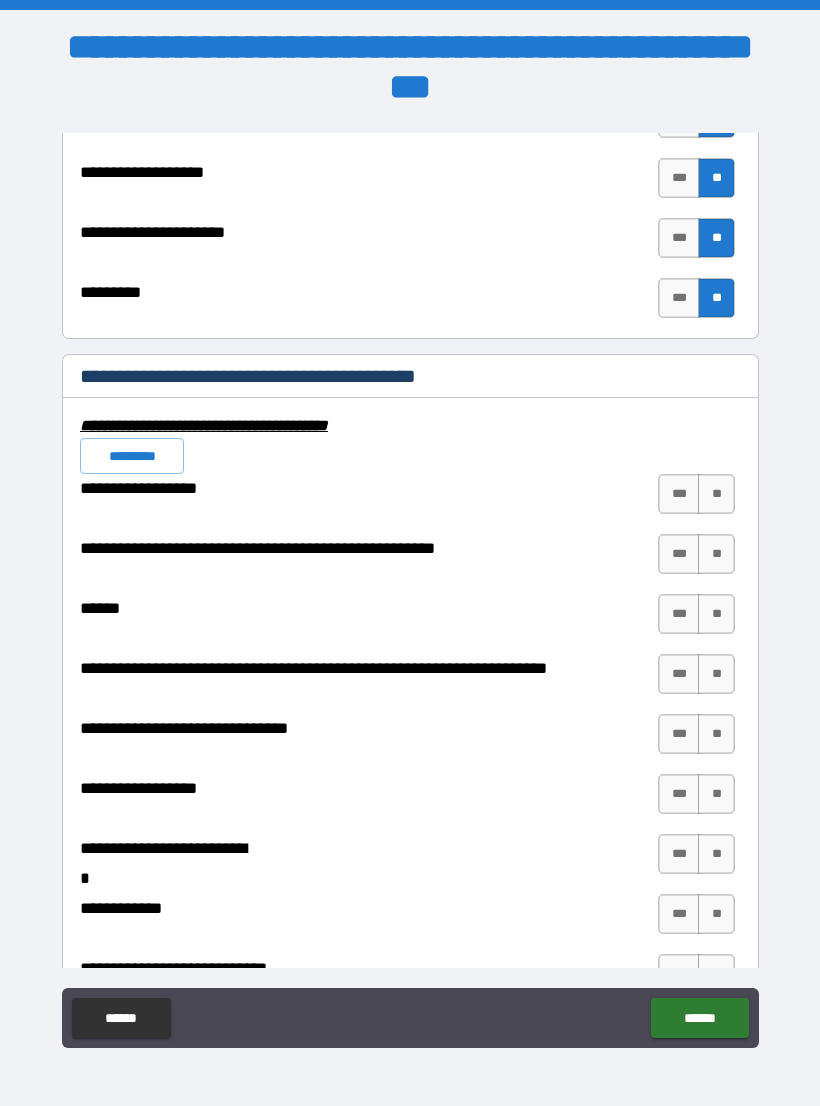 click on "*********" at bounding box center (132, 456) 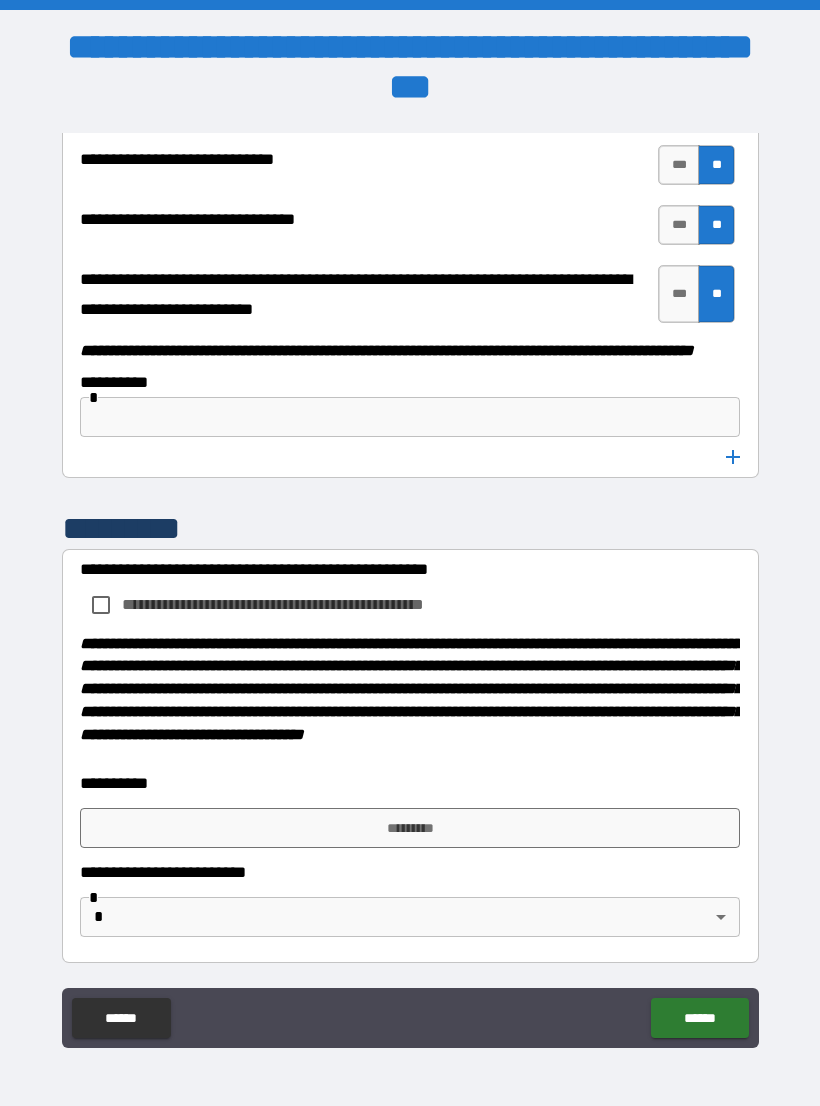 scroll, scrollTop: 10233, scrollLeft: 0, axis: vertical 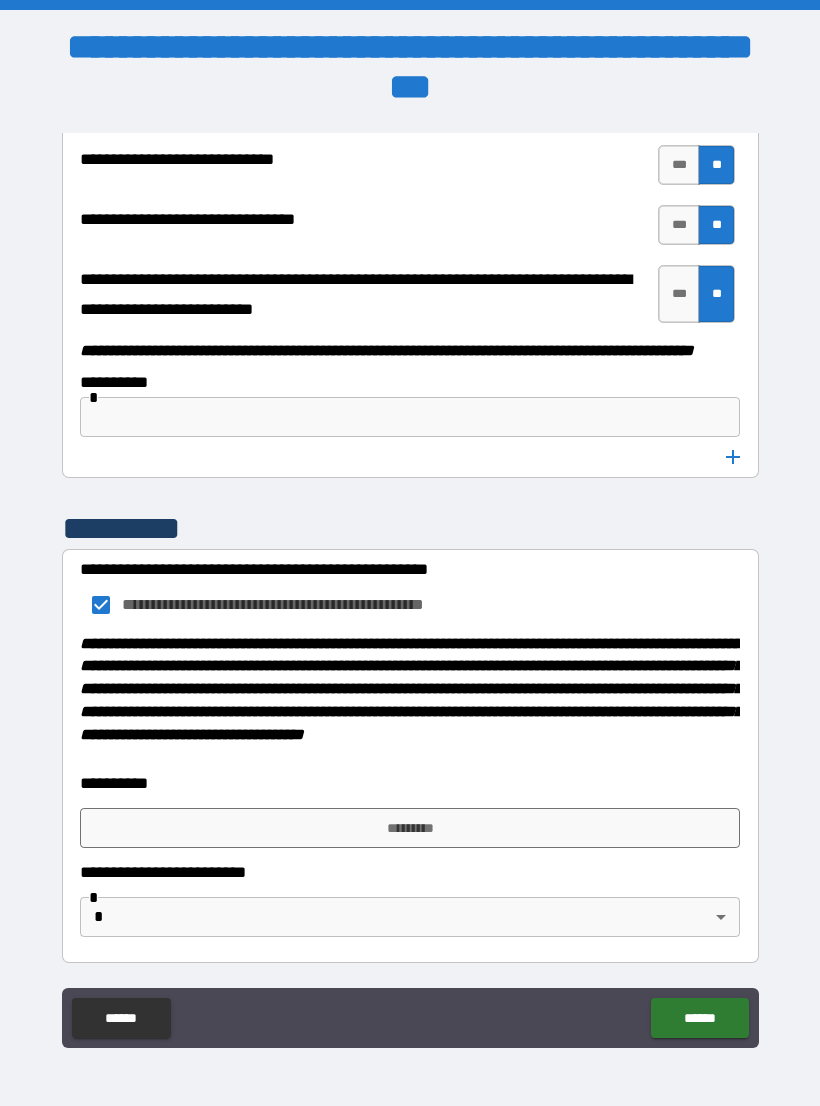 click on "*********" at bounding box center [410, 828] 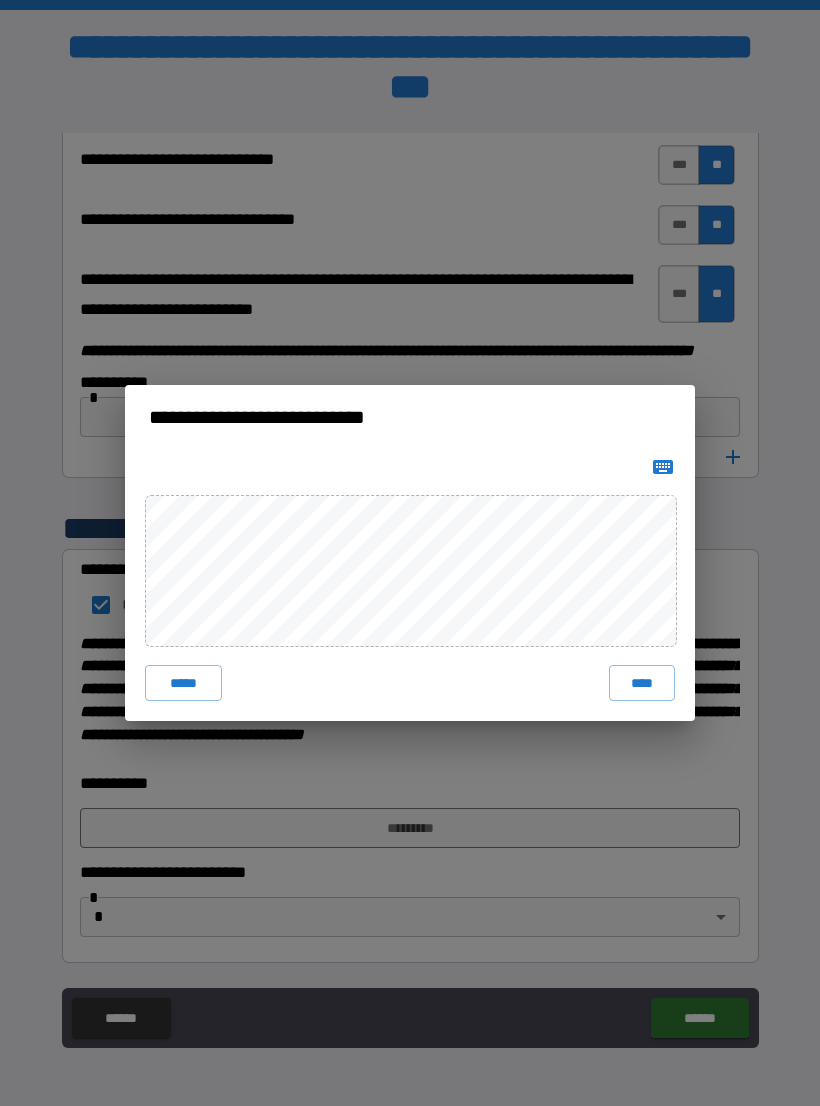 click on "****" at bounding box center [642, 683] 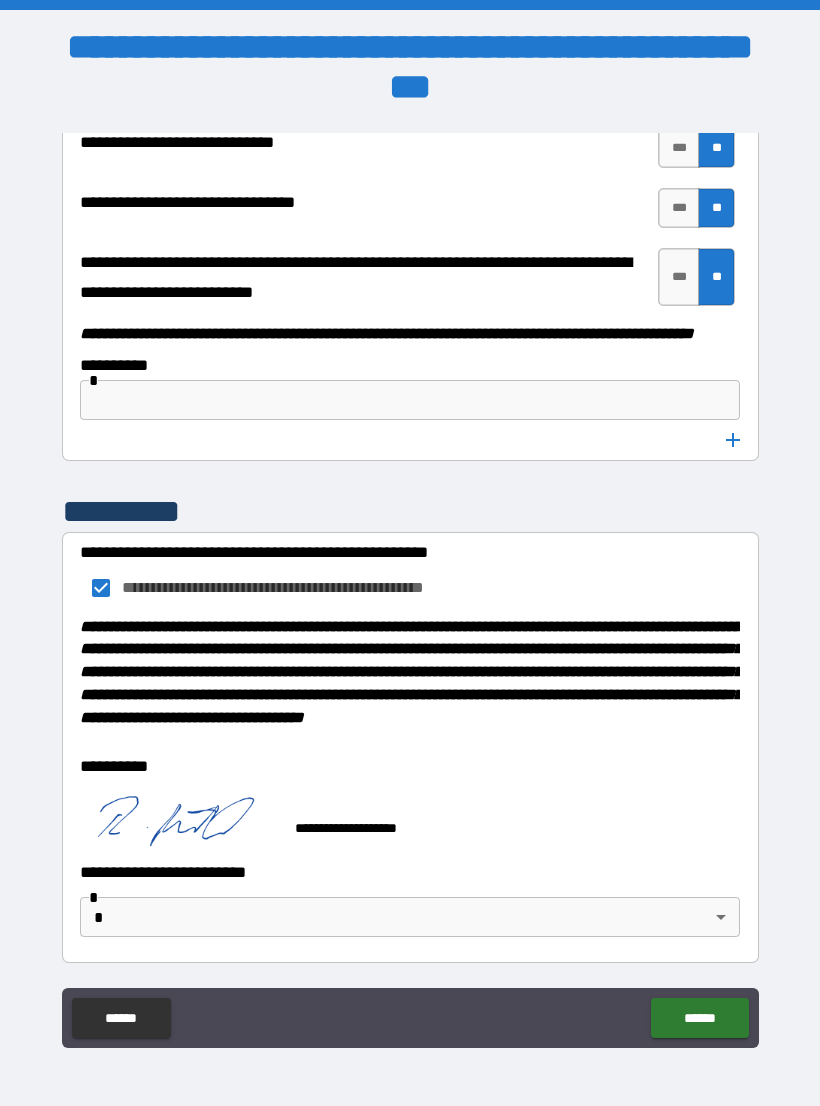 scroll, scrollTop: 10250, scrollLeft: 0, axis: vertical 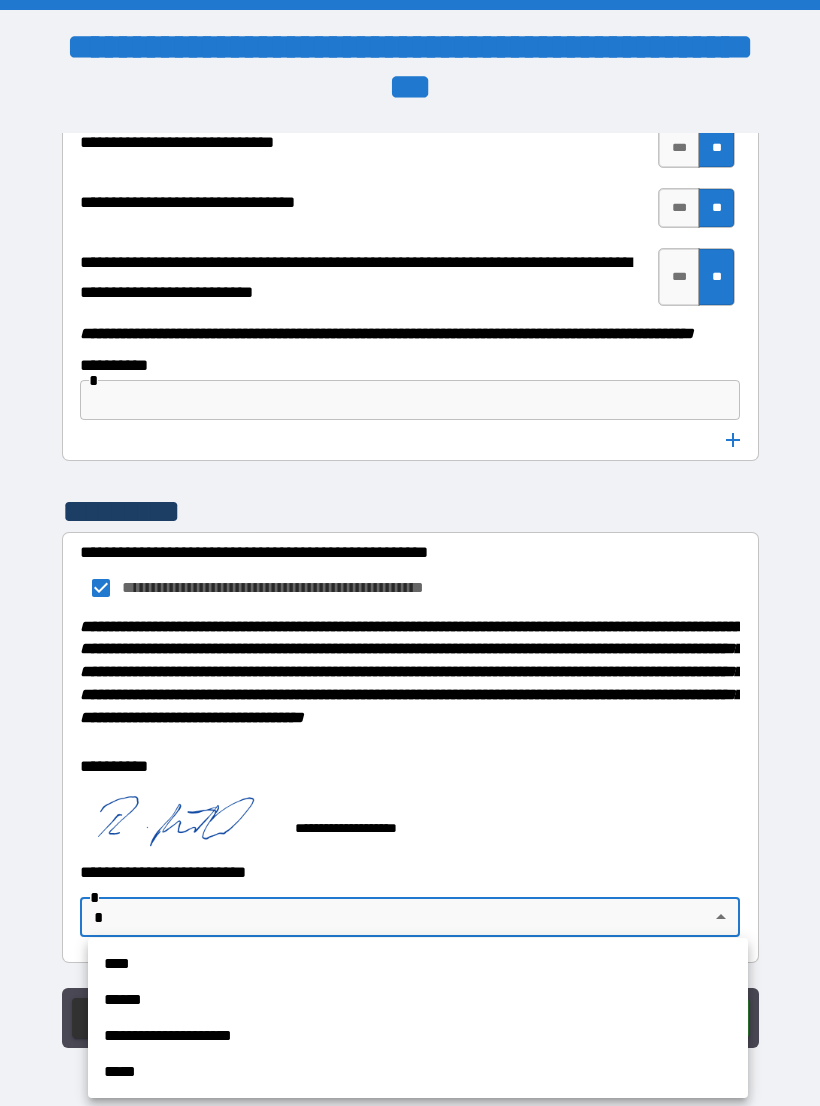 click on "**********" at bounding box center (418, 1036) 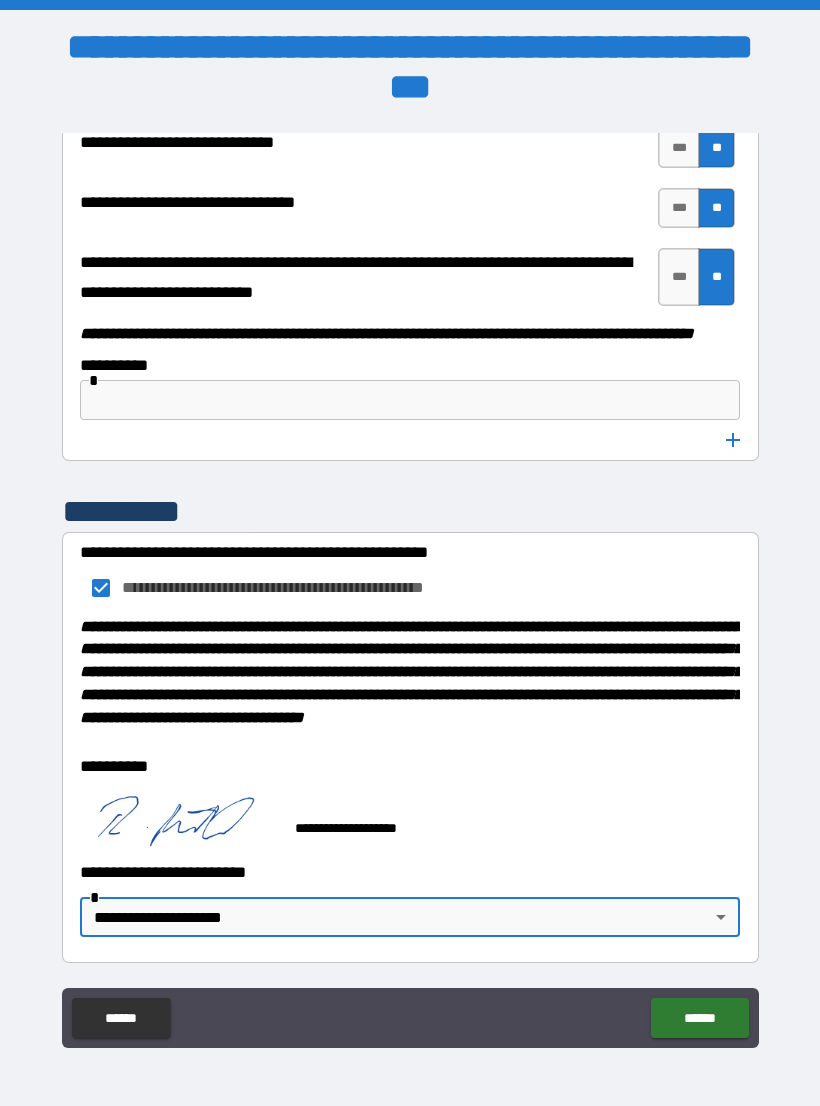 click on "******" at bounding box center [699, 1018] 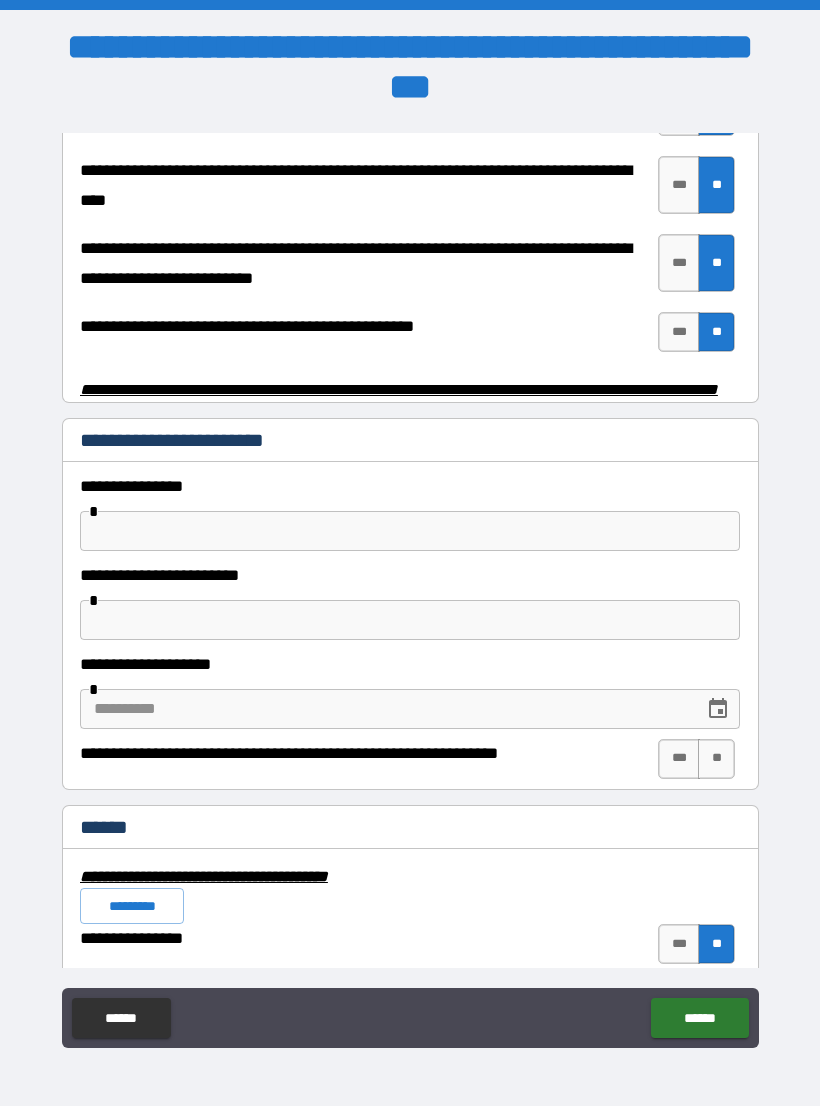 scroll, scrollTop: 3988, scrollLeft: 0, axis: vertical 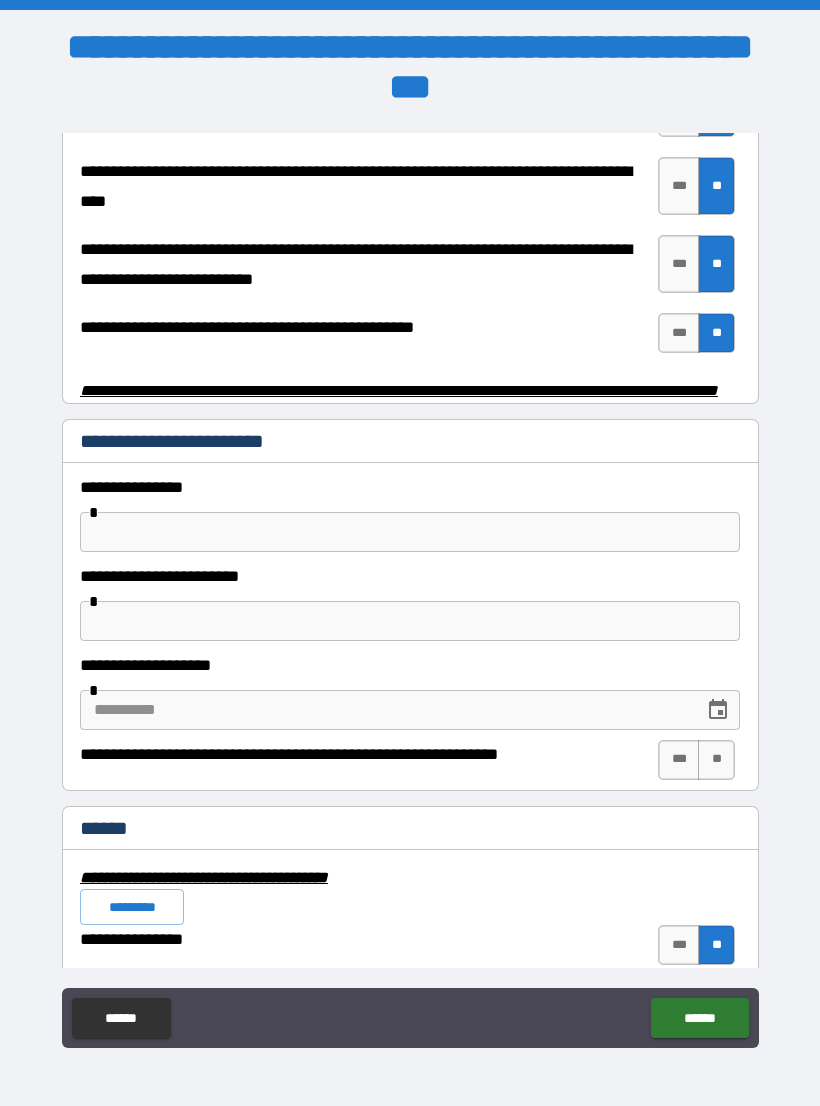 click at bounding box center [410, 532] 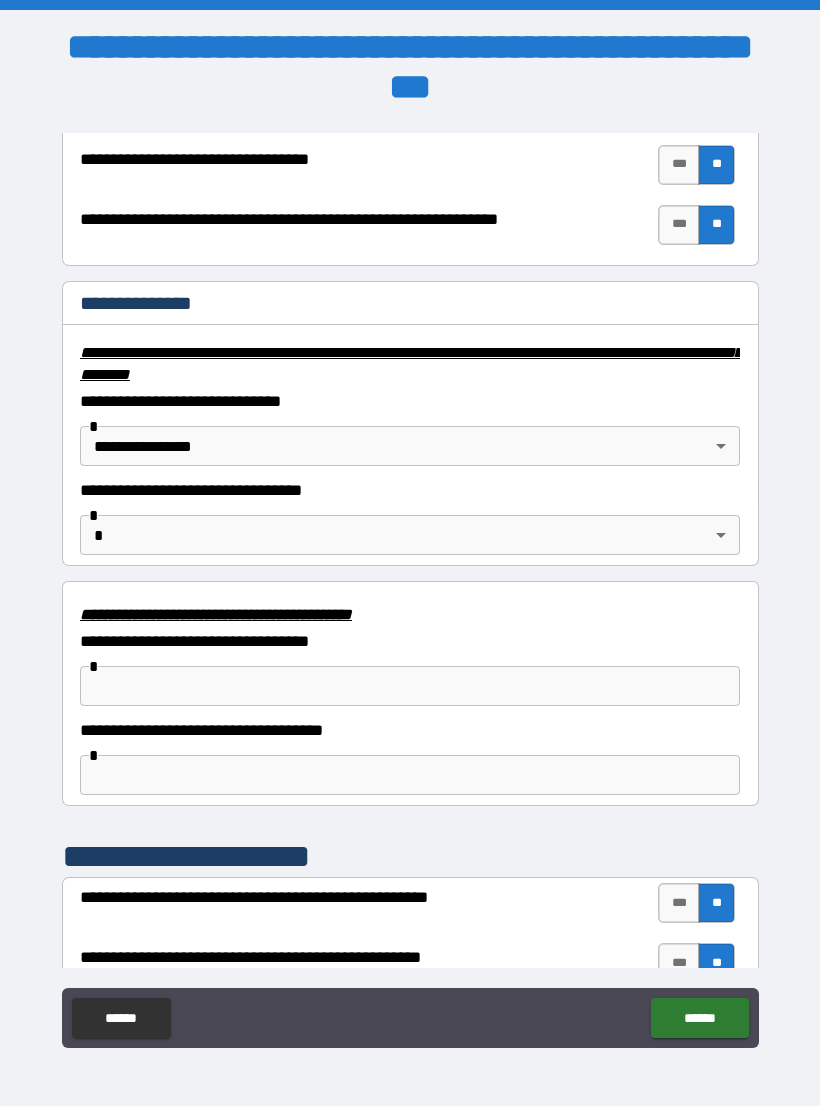 scroll, scrollTop: 3129, scrollLeft: 0, axis: vertical 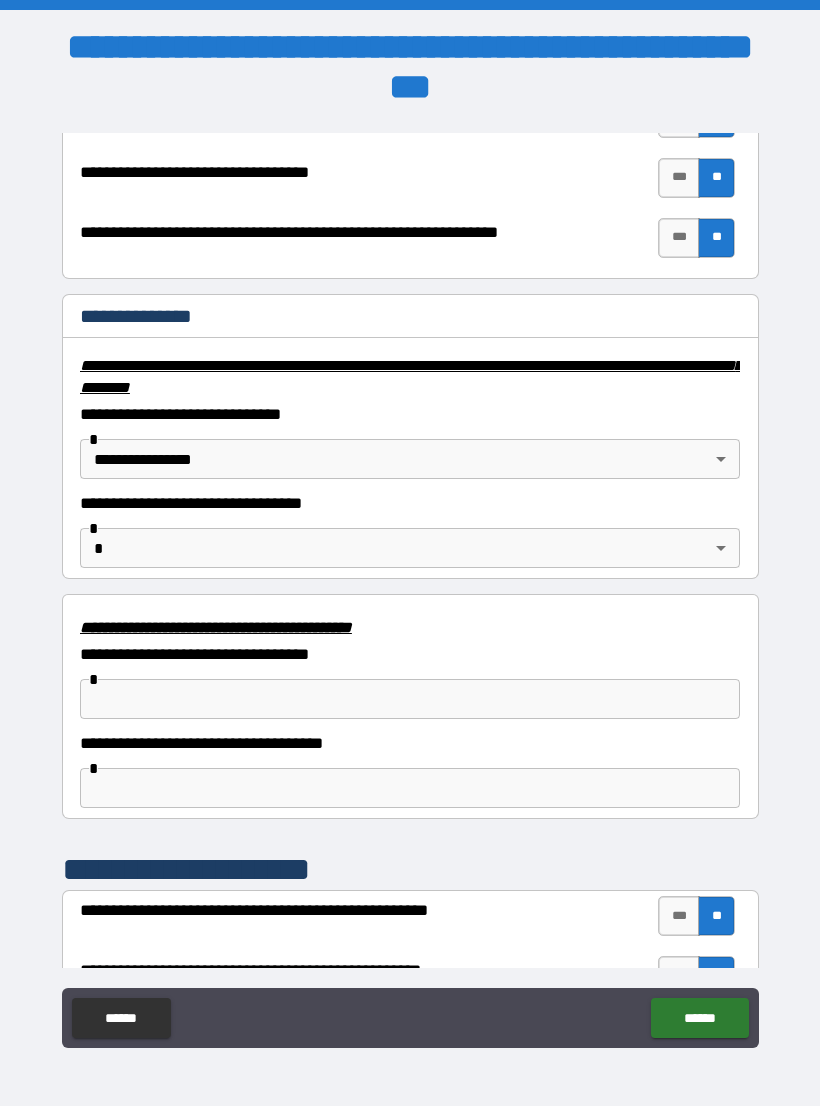 click on "**********" at bounding box center (410, 570) 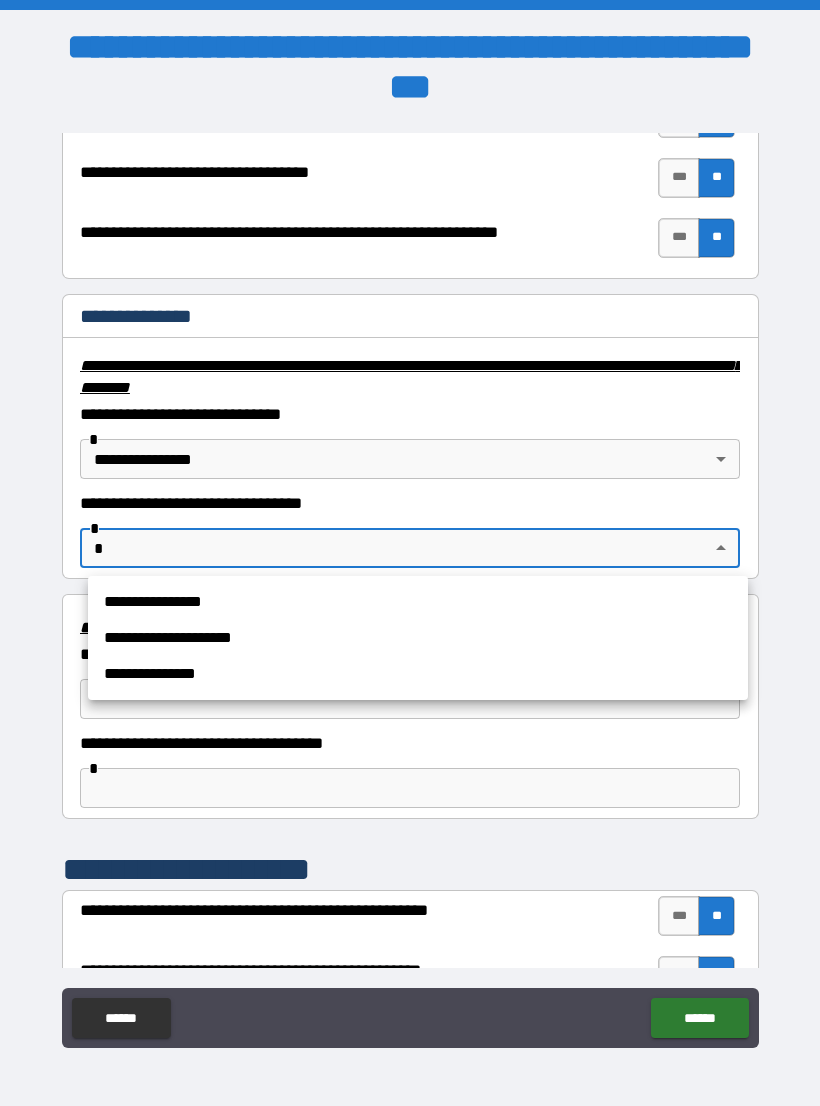 click on "**********" at bounding box center (418, 638) 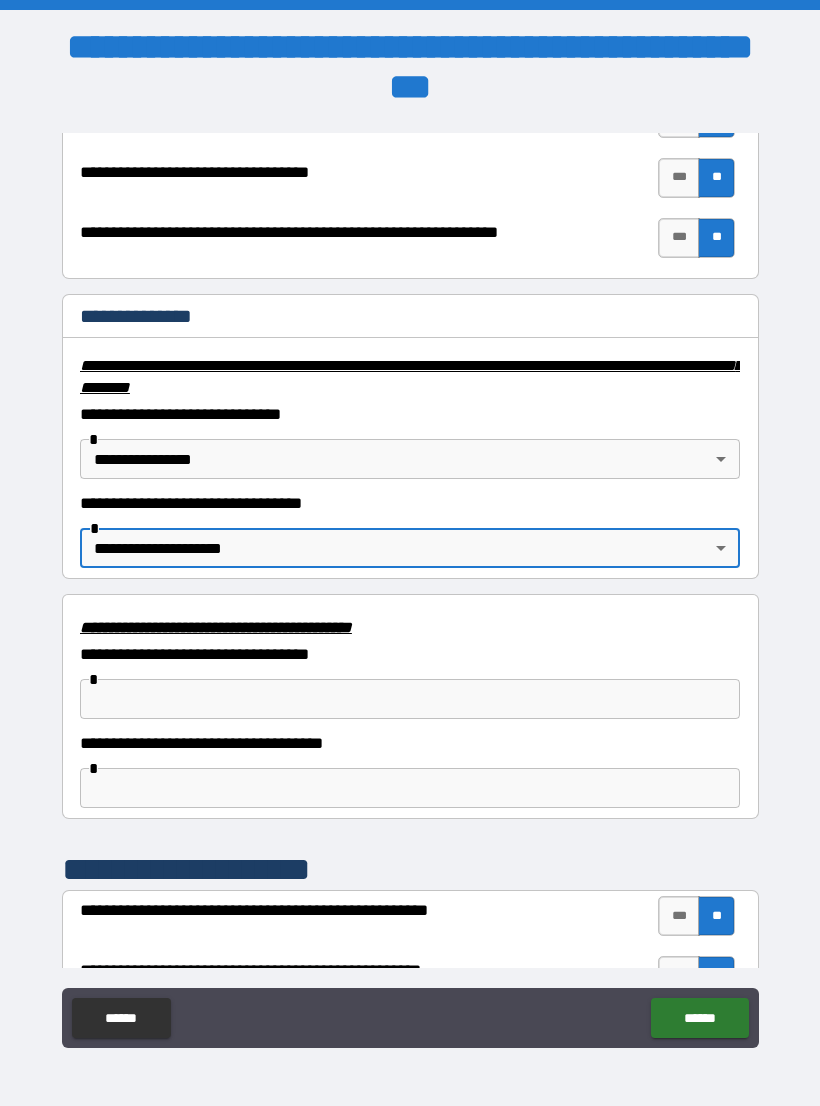 type on "**********" 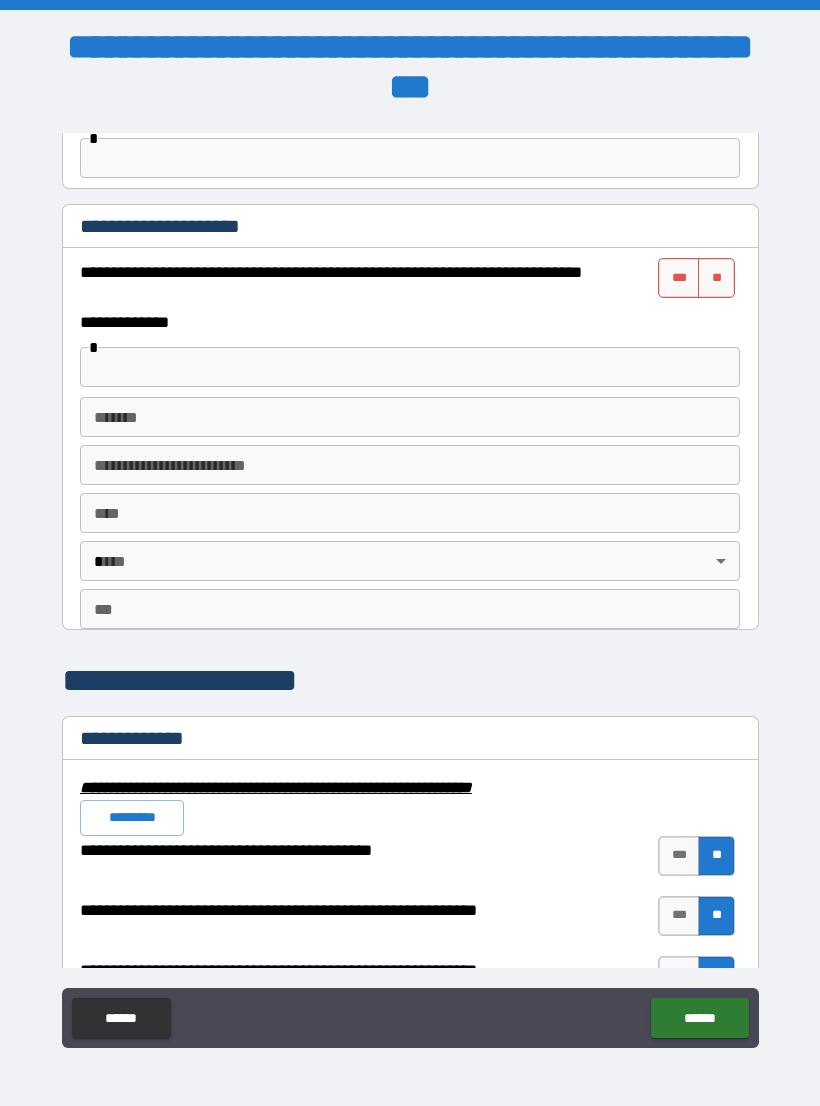 scroll, scrollTop: 1429, scrollLeft: 0, axis: vertical 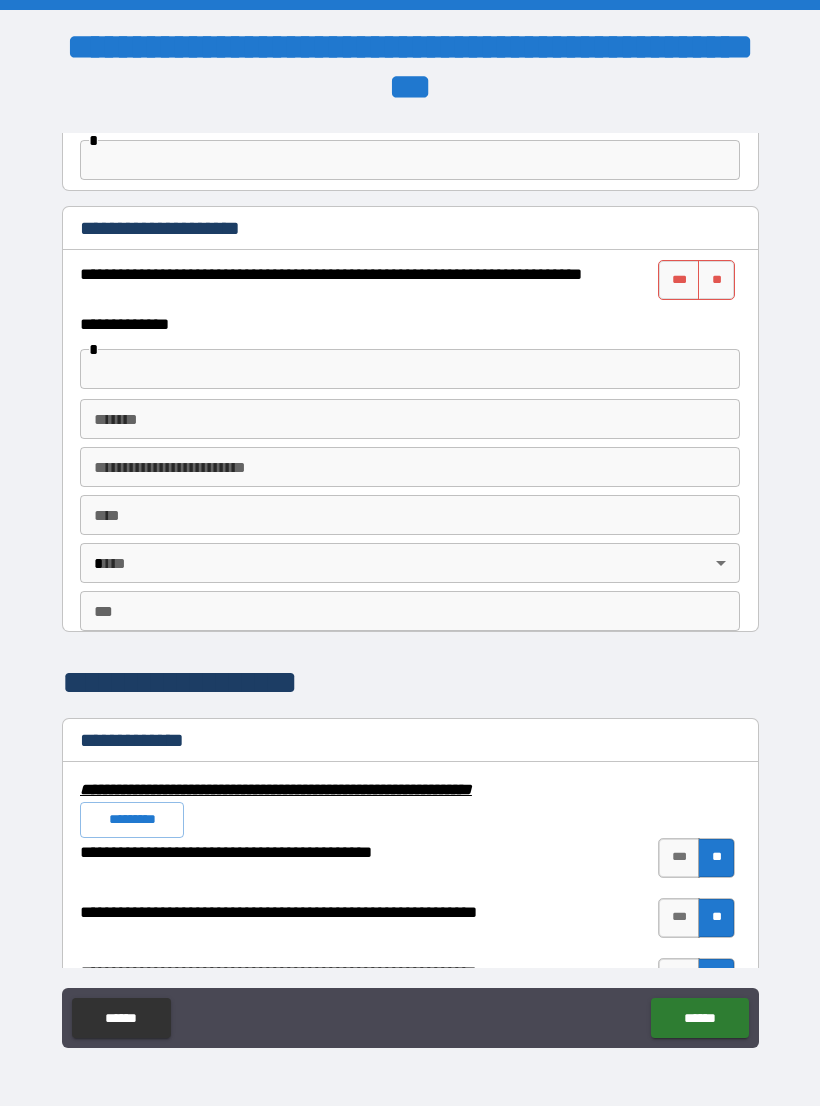 click on "**" at bounding box center (716, 280) 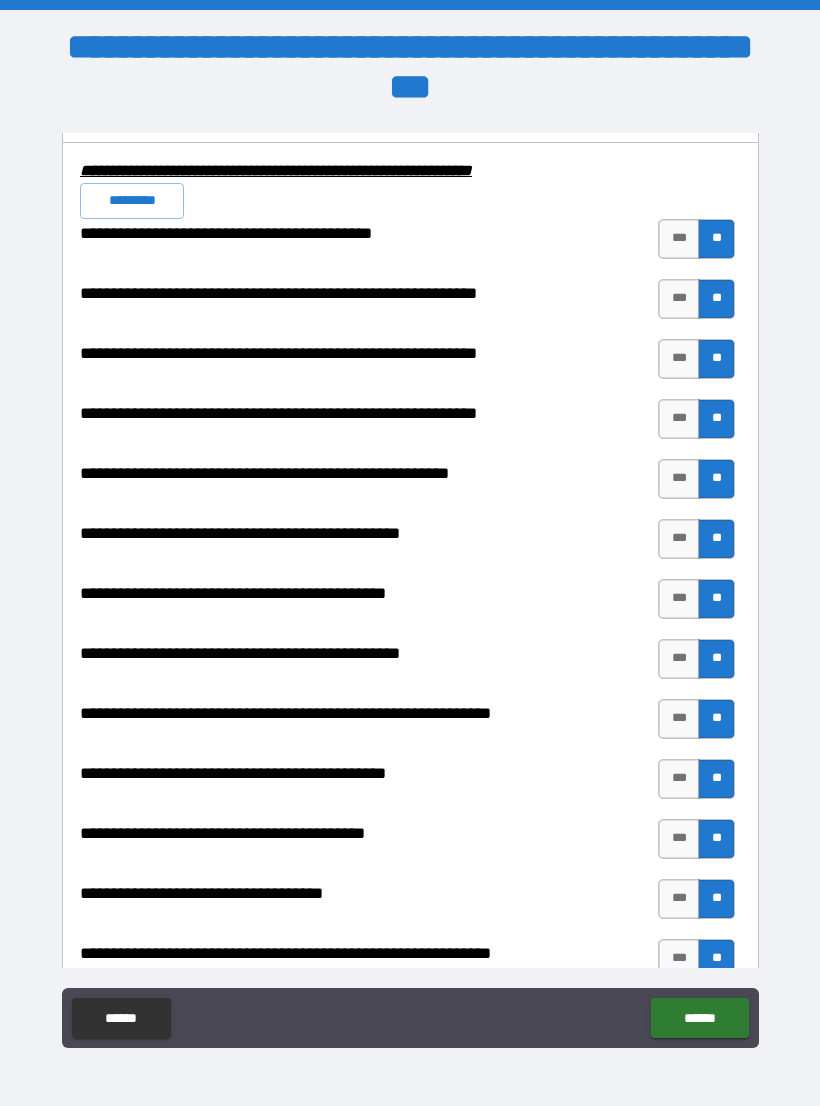 click on "******" at bounding box center [699, 1018] 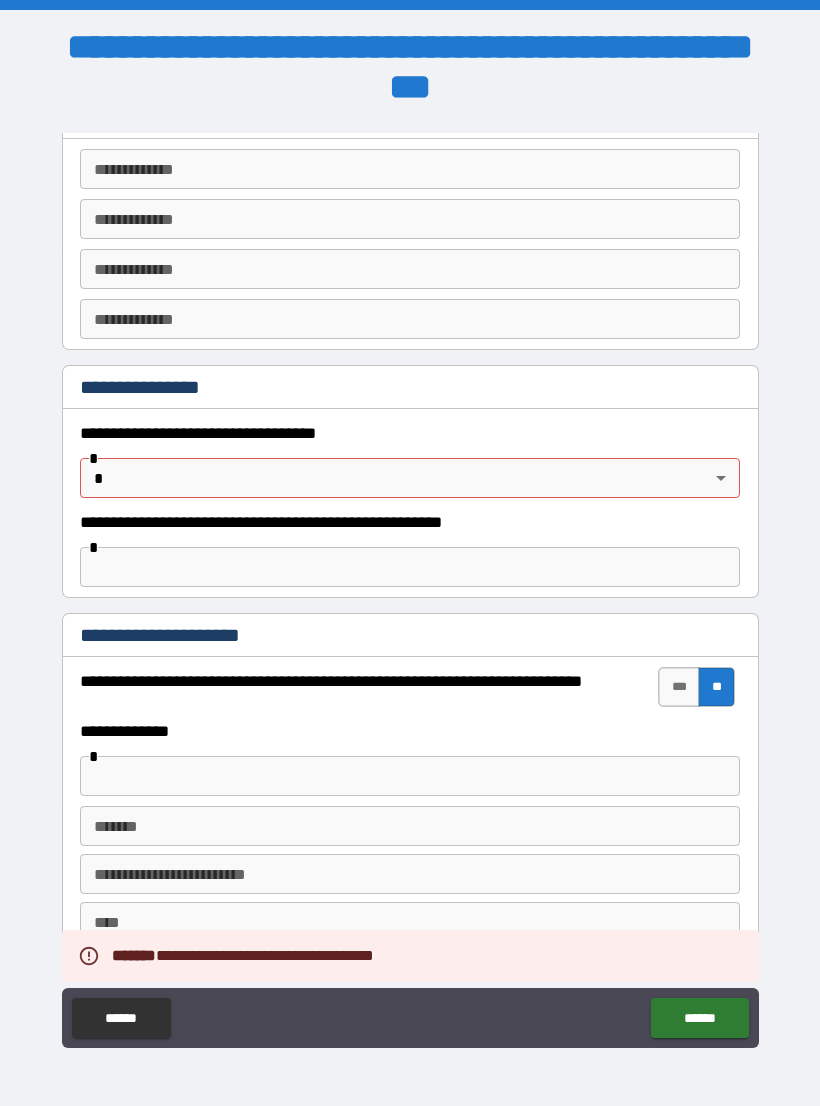 scroll, scrollTop: 990, scrollLeft: 0, axis: vertical 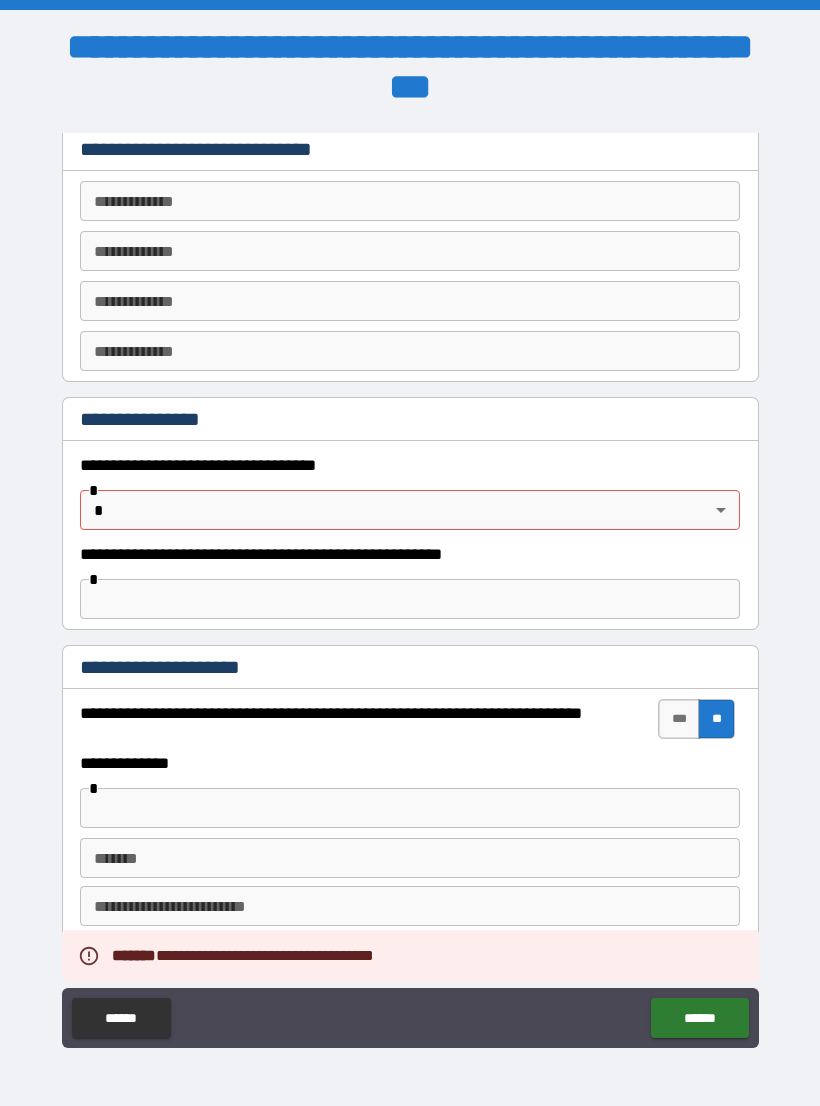 click on "**********" at bounding box center (410, 570) 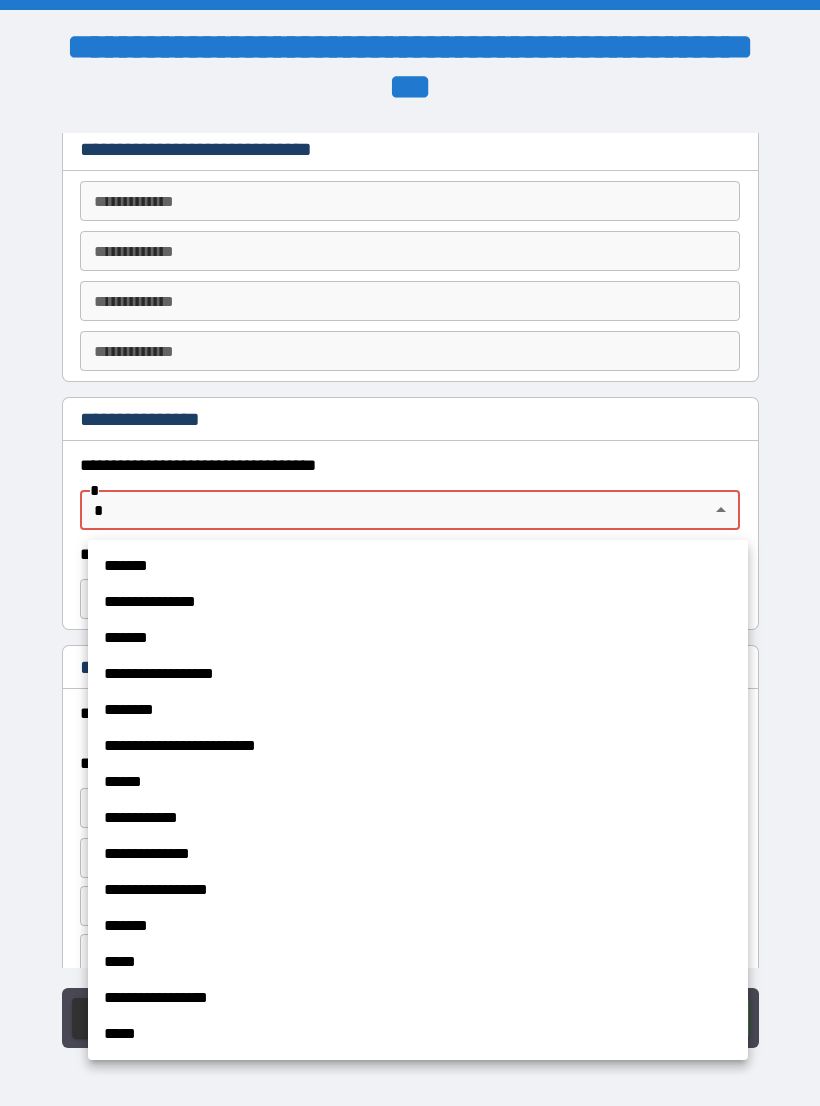 click on "**********" at bounding box center [418, 602] 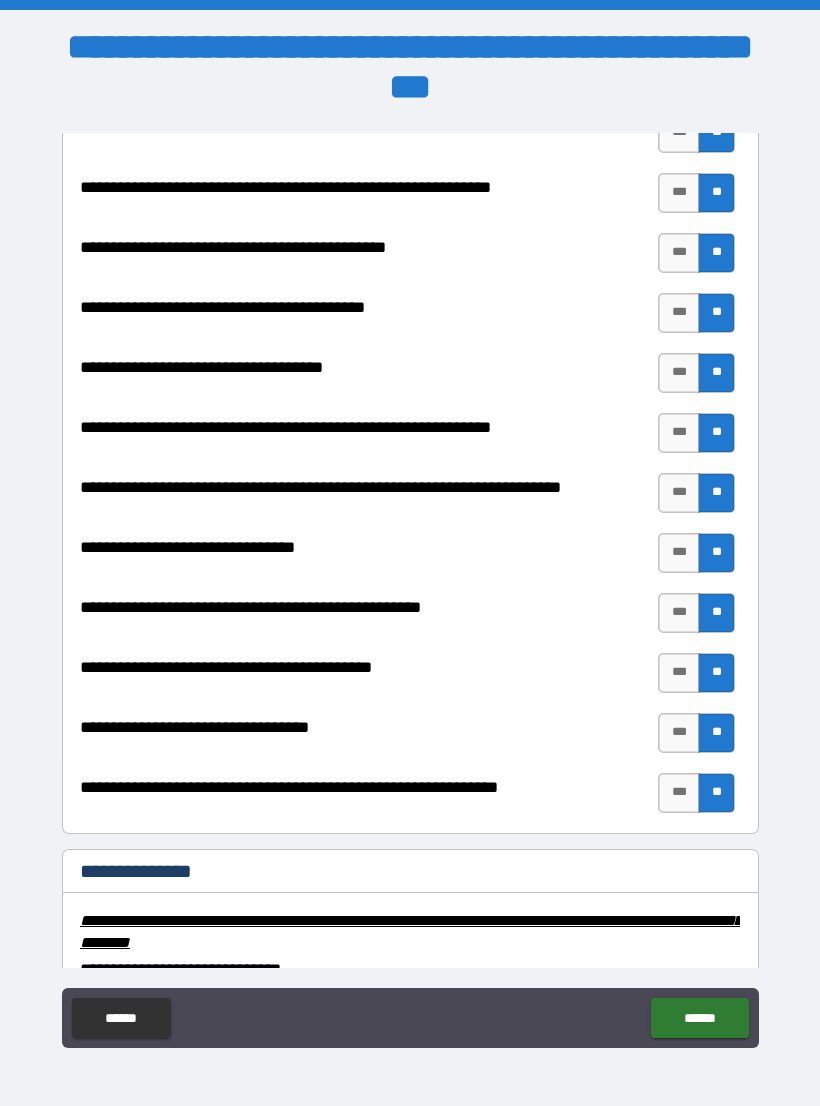 click on "******" at bounding box center (699, 1018) 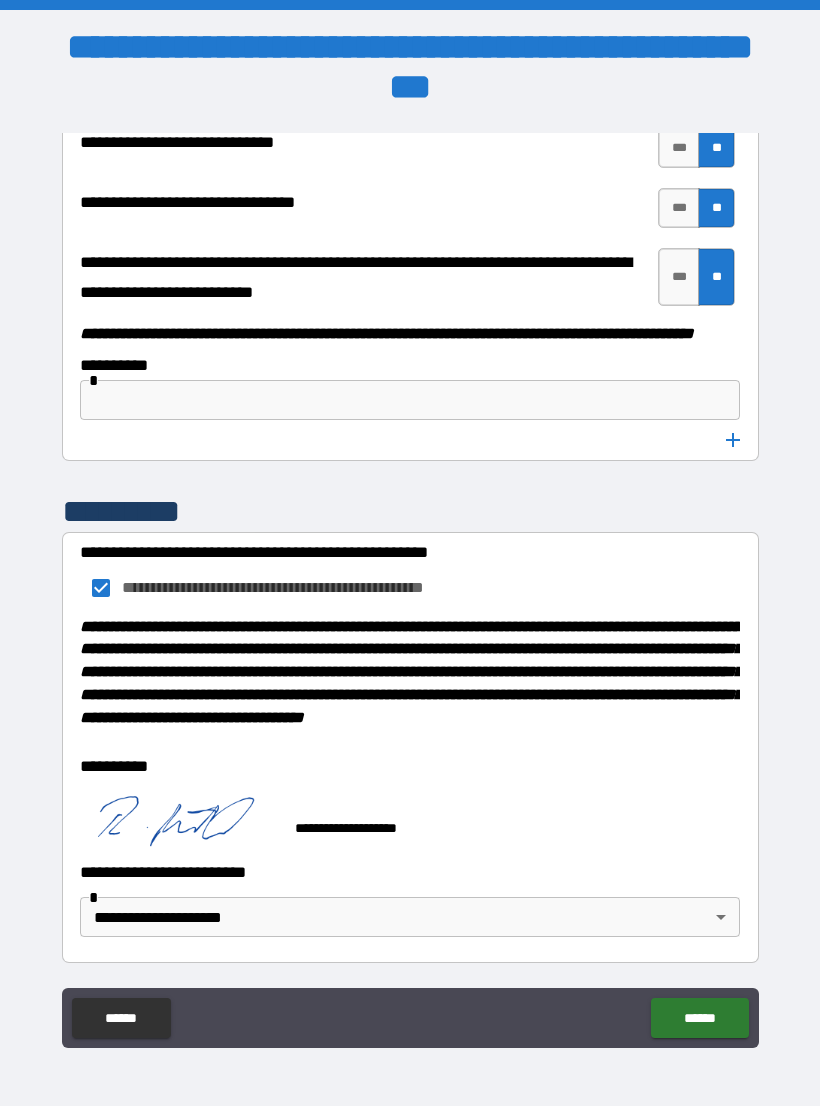 scroll, scrollTop: 10250, scrollLeft: 0, axis: vertical 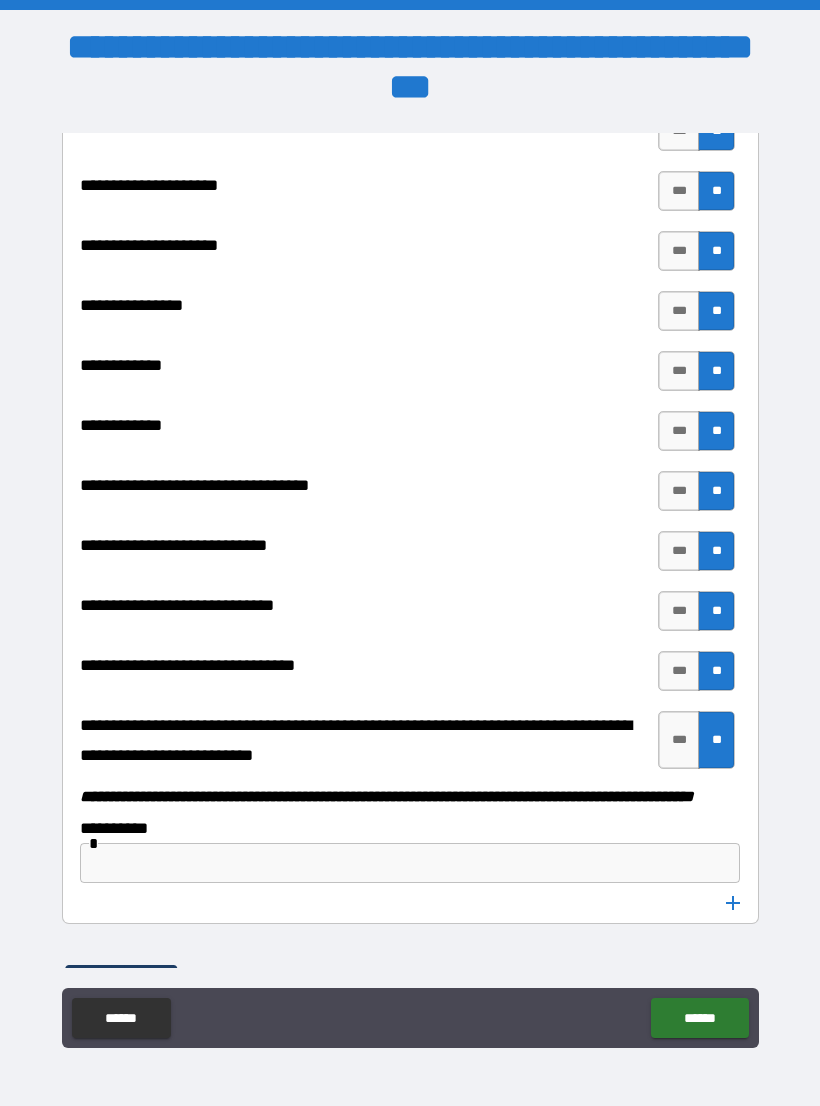 click on "**********" at bounding box center (410, 572) 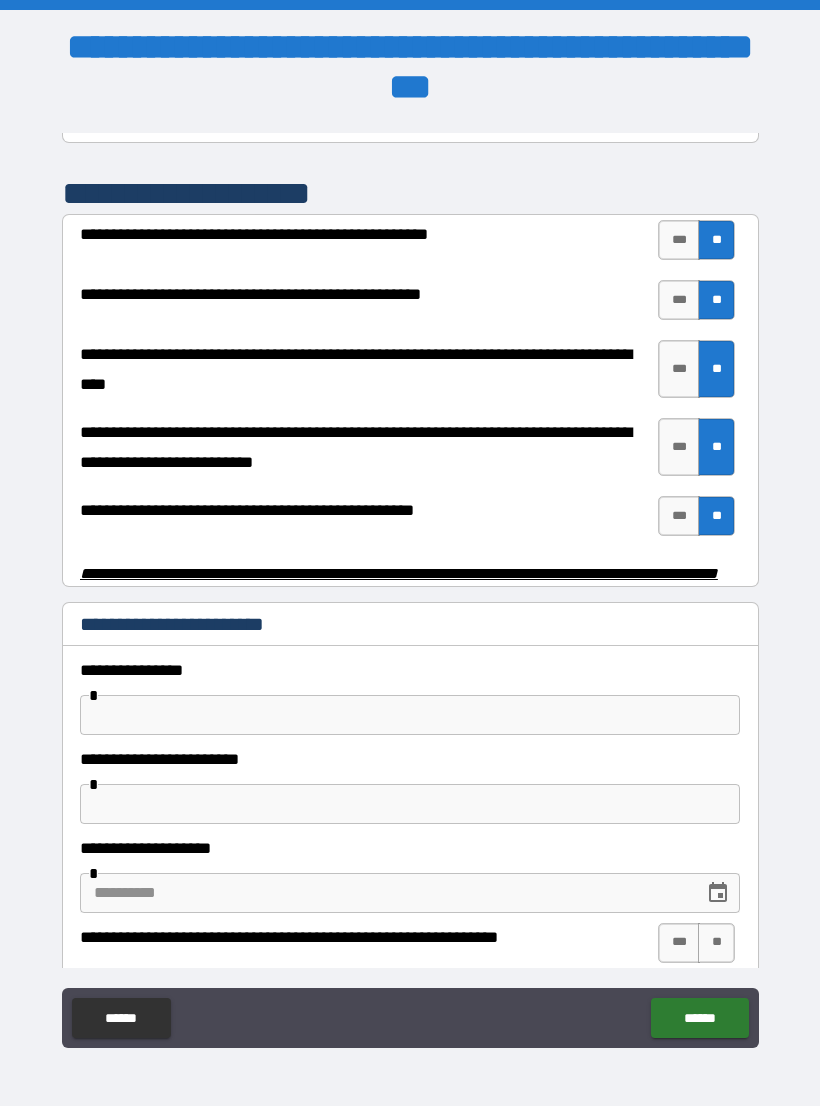 scroll, scrollTop: 3804, scrollLeft: 0, axis: vertical 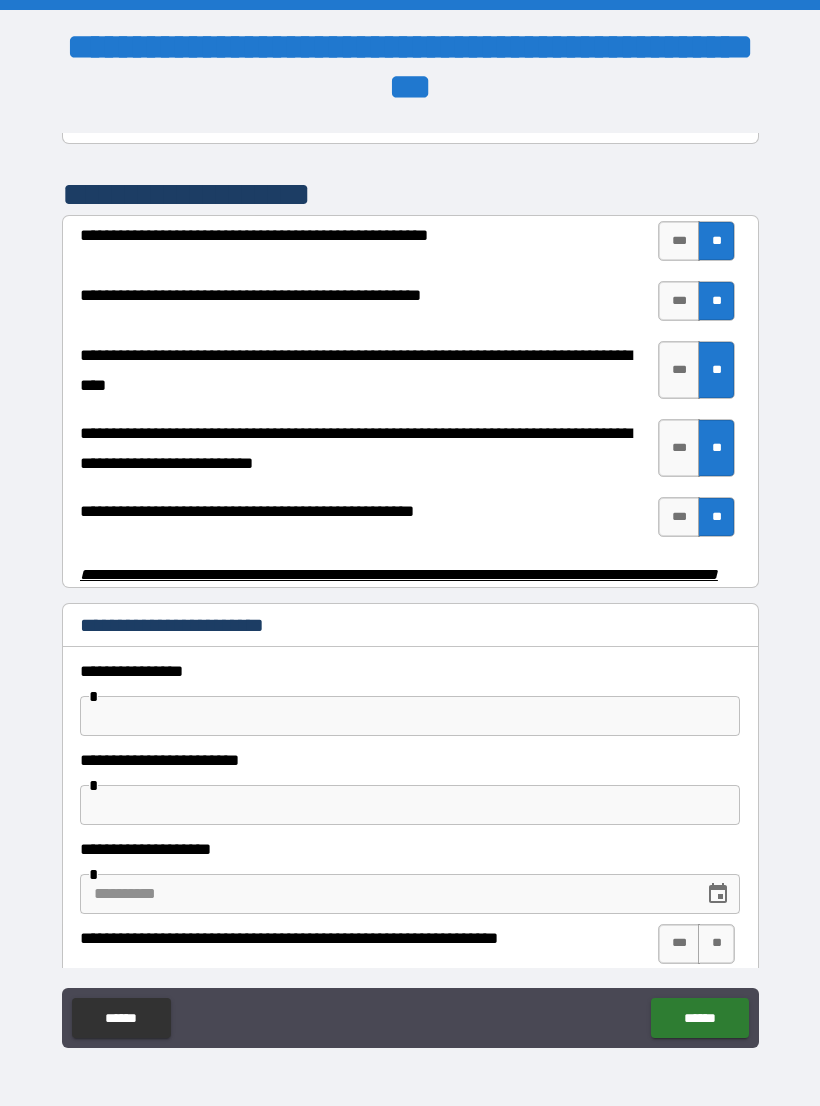 click at bounding box center (410, 716) 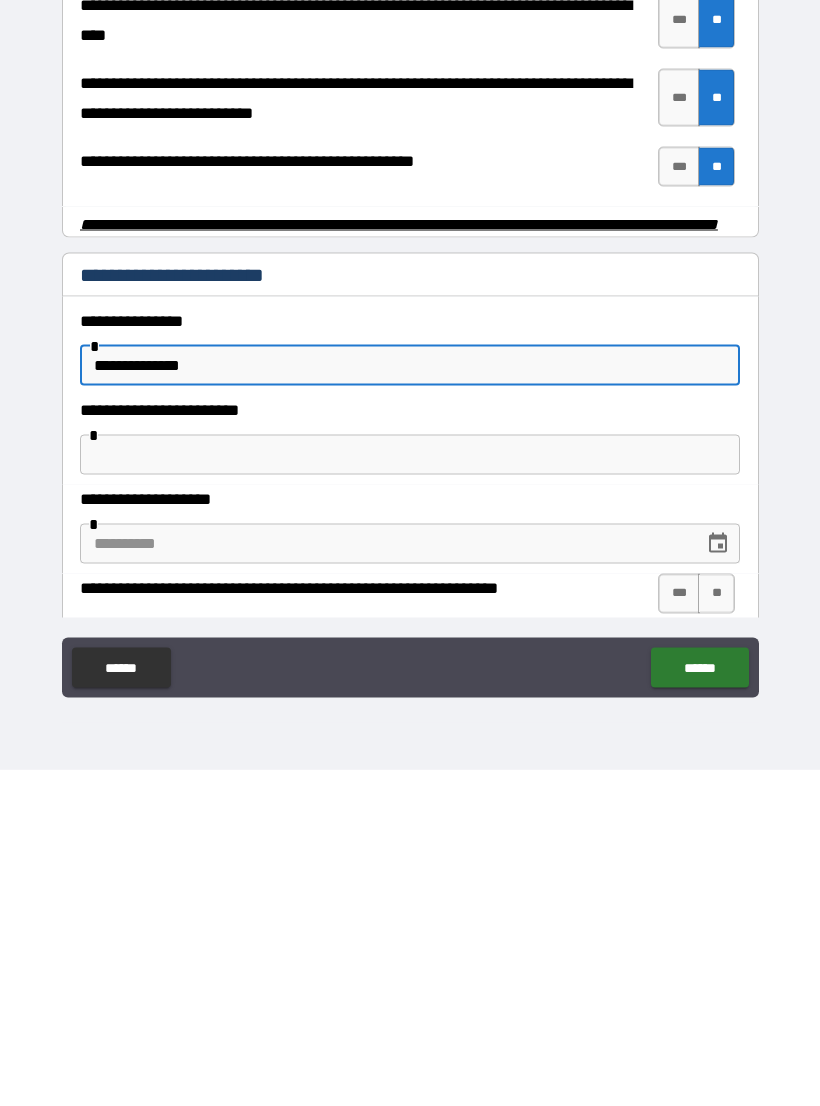 type on "**********" 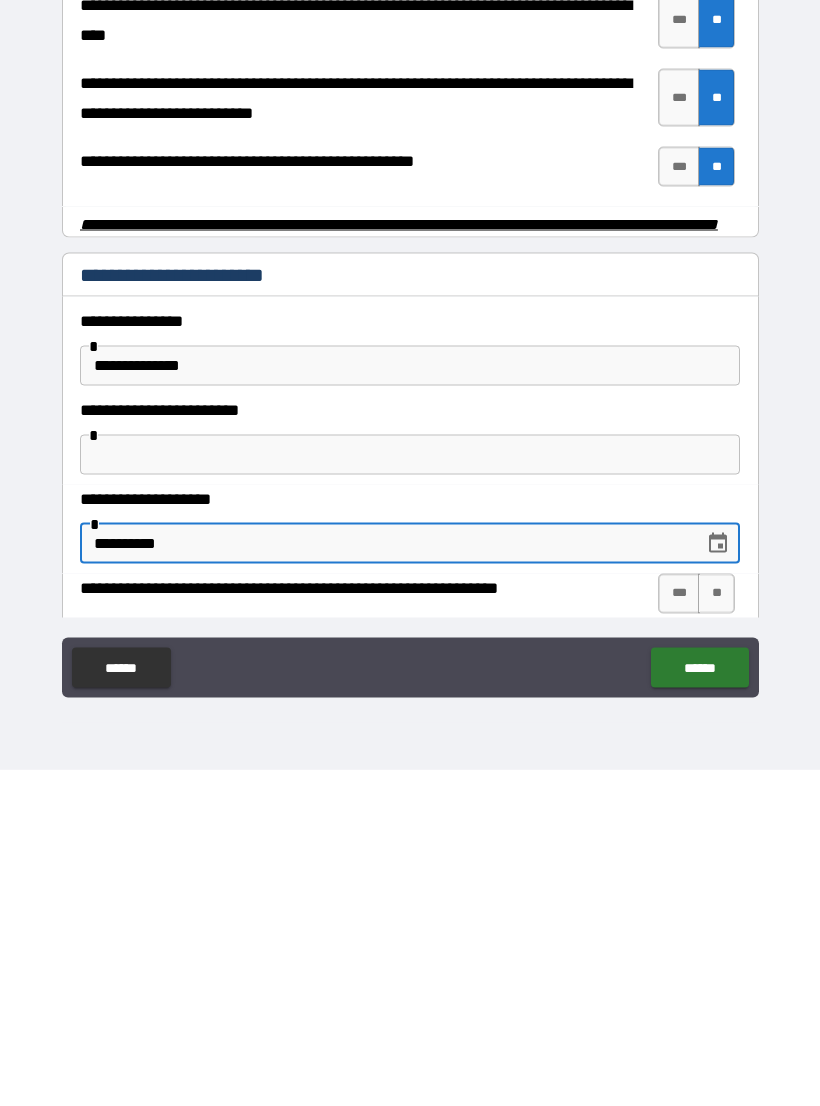 type on "**********" 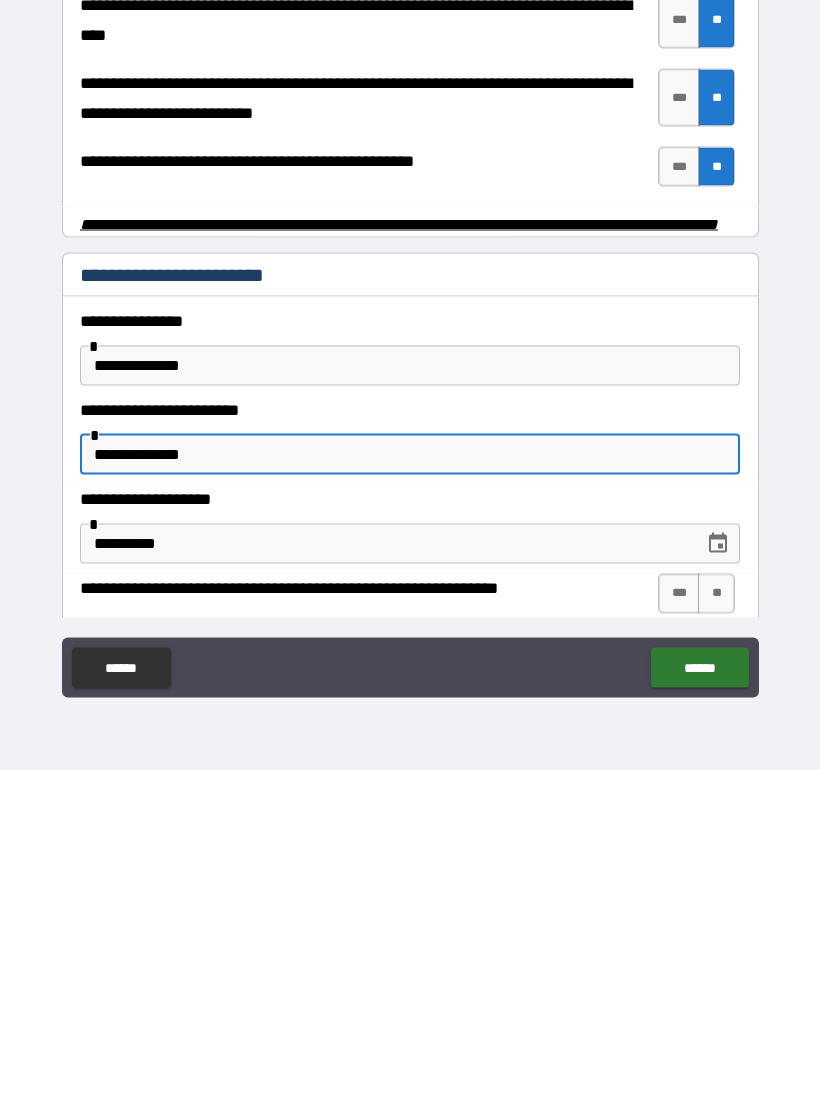 type on "**********" 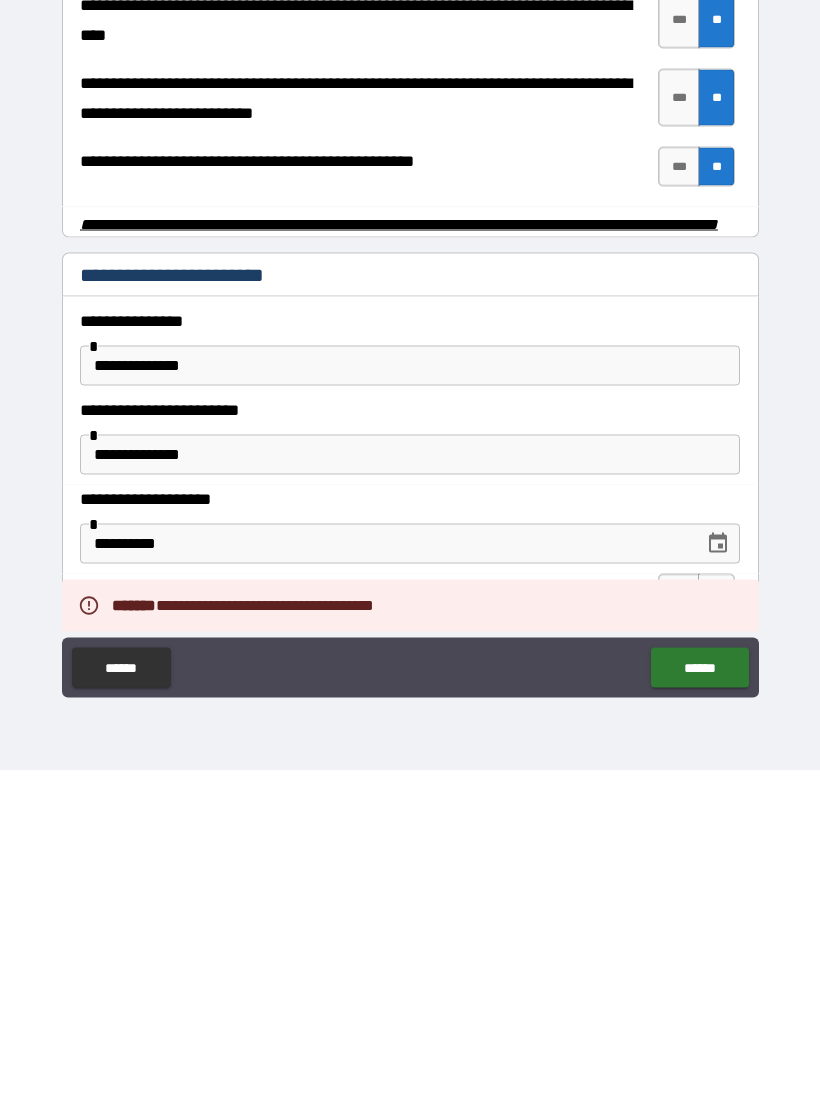 scroll, scrollTop: 34, scrollLeft: 0, axis: vertical 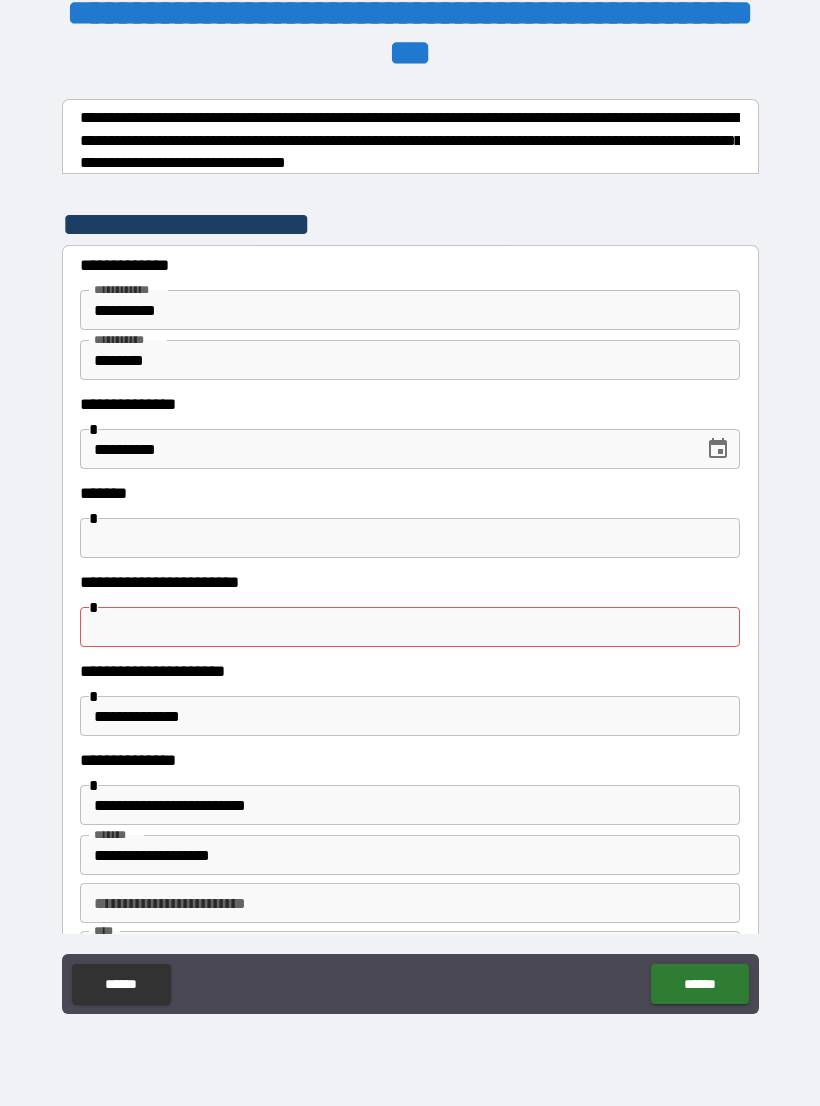 click at bounding box center [410, 627] 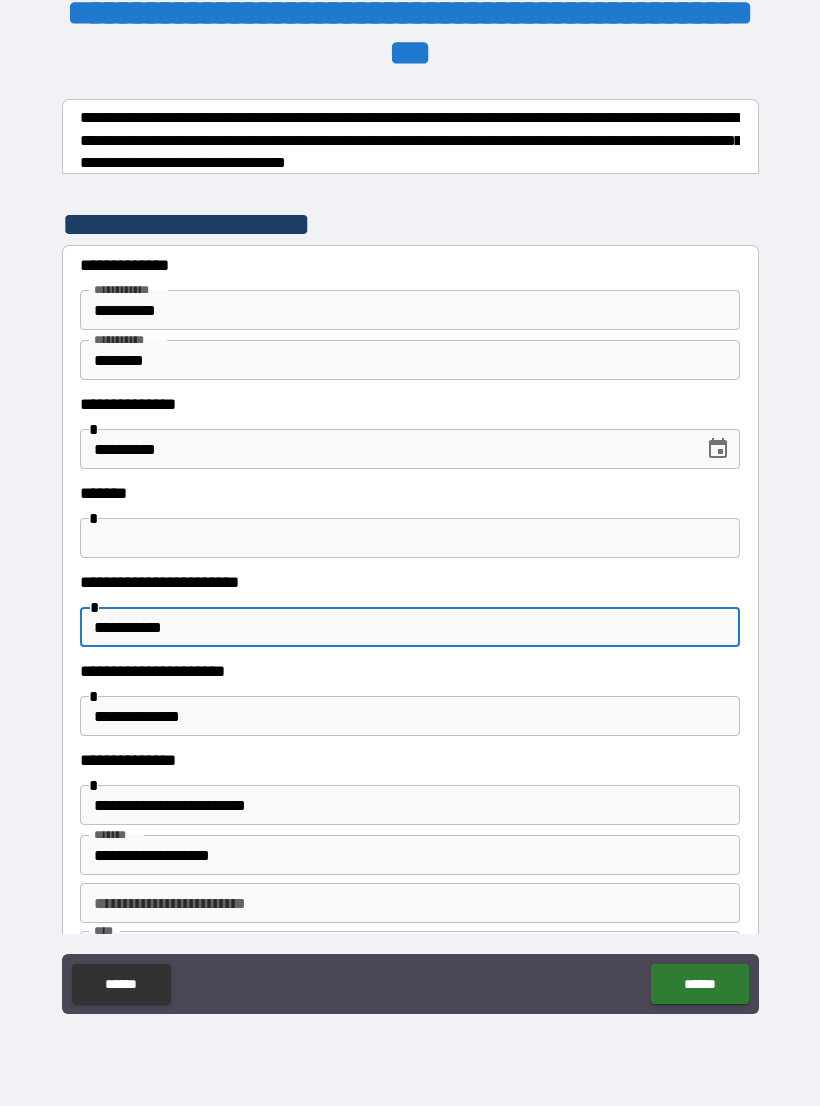 type on "**********" 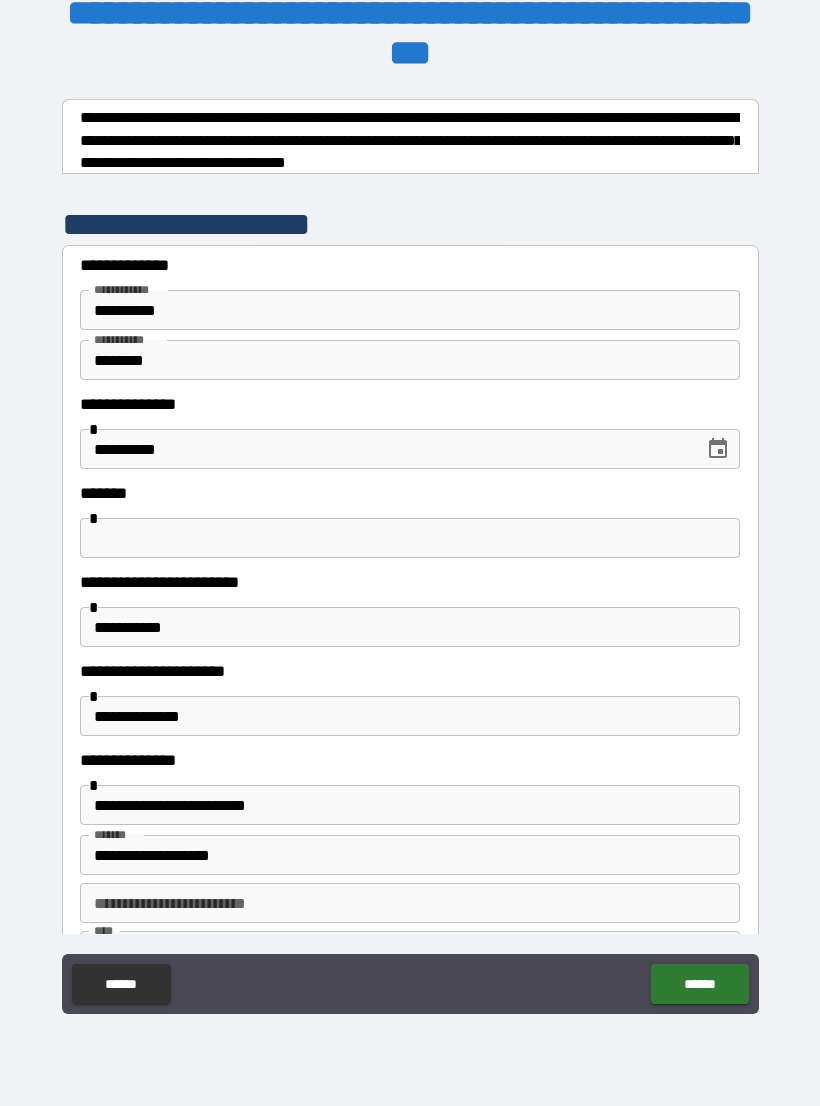 click on "******" at bounding box center [699, 984] 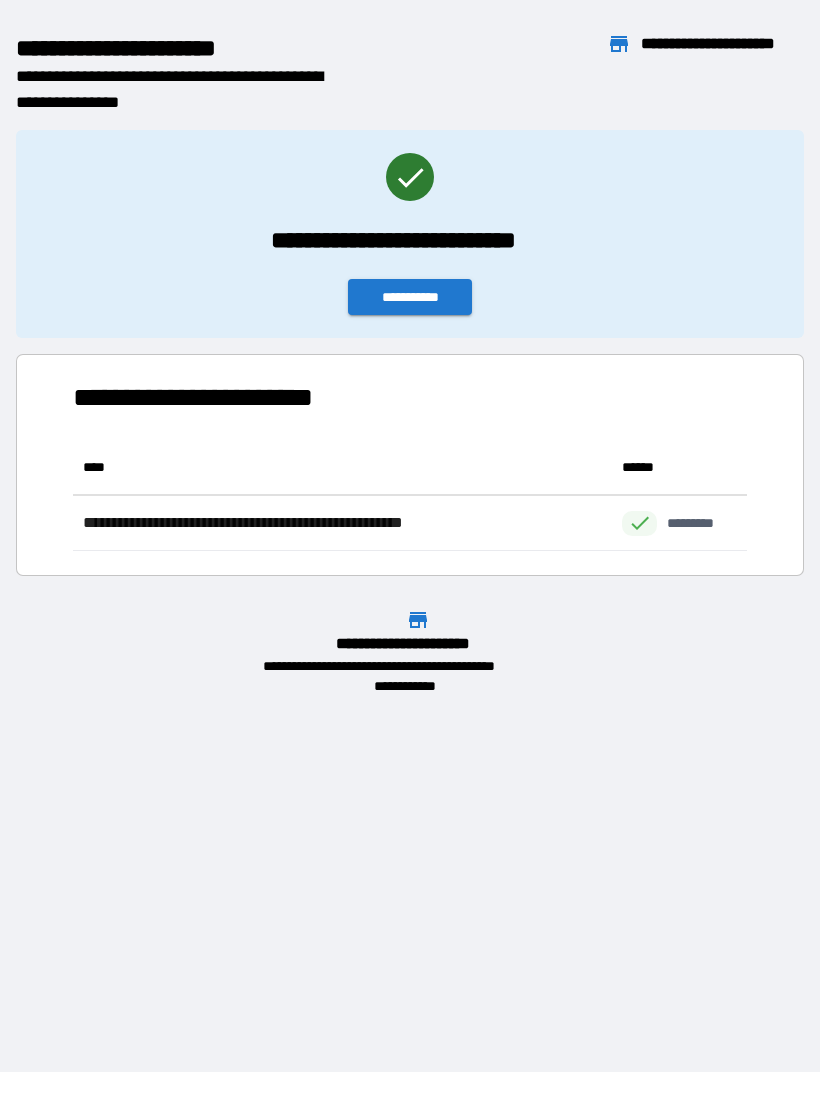 scroll, scrollTop: 111, scrollLeft: 674, axis: both 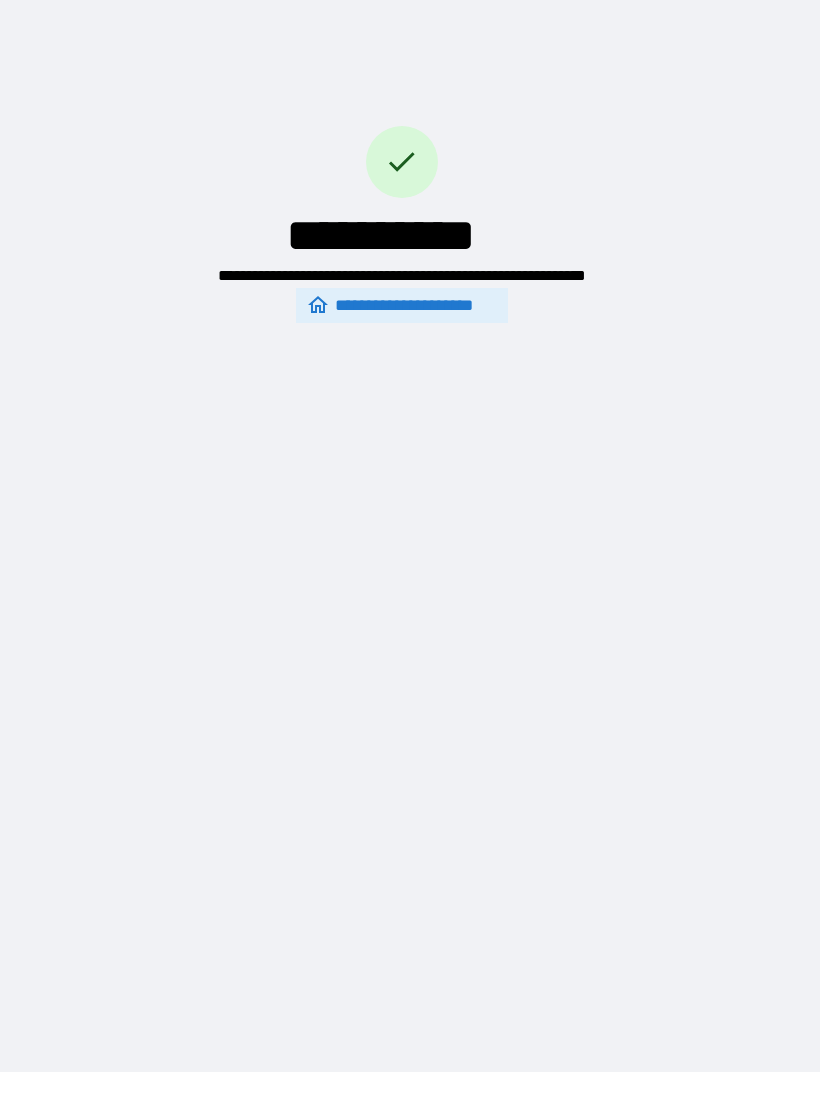 click on "**********" at bounding box center (402, 141) 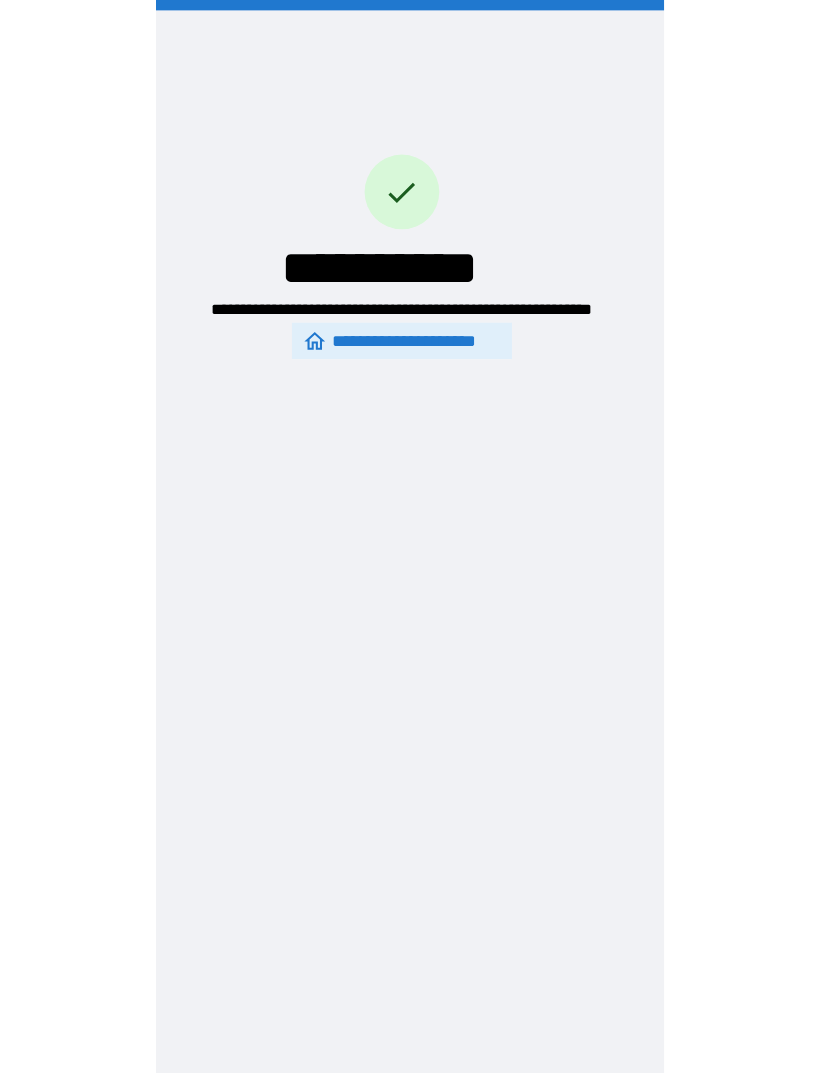 scroll, scrollTop: 34, scrollLeft: 0, axis: vertical 